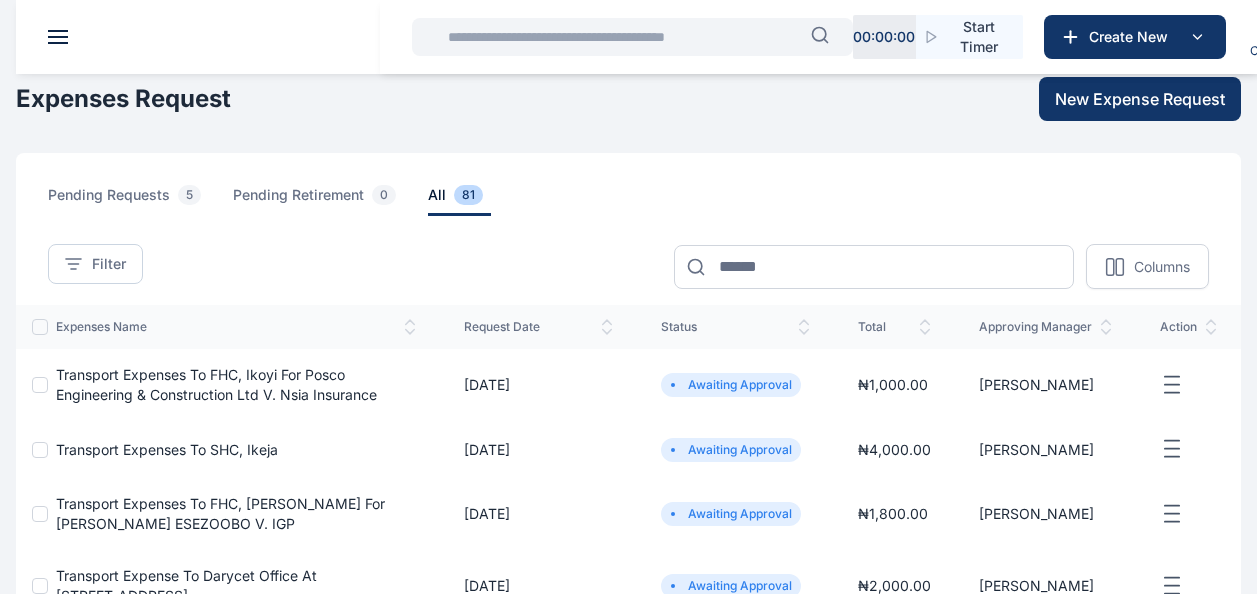 scroll, scrollTop: 0, scrollLeft: 0, axis: both 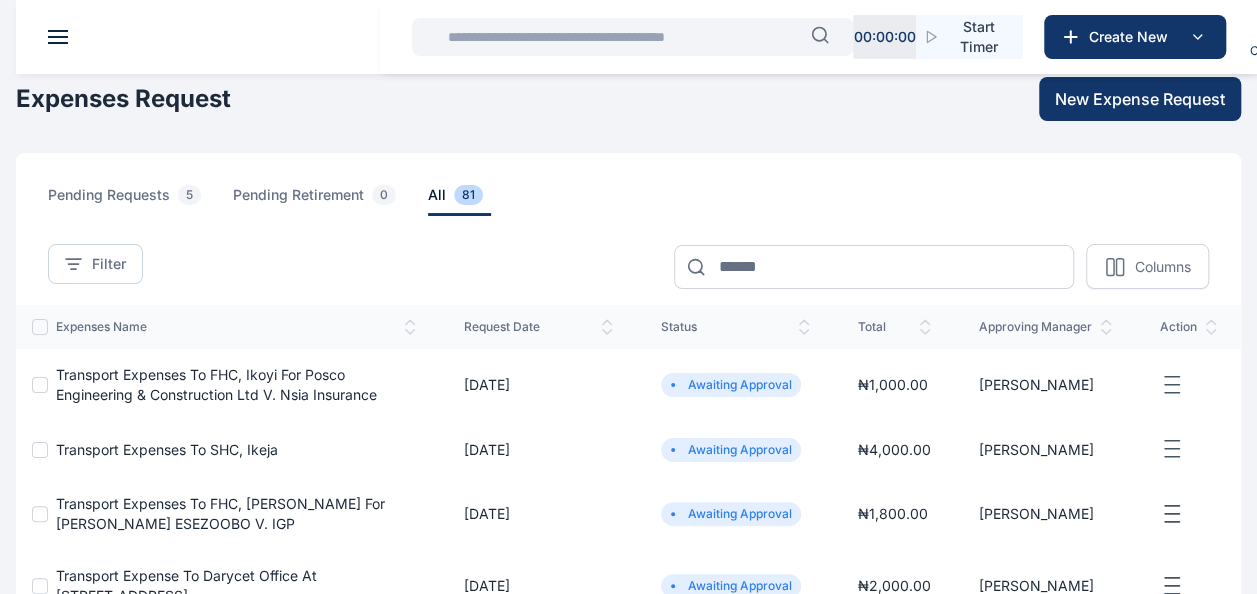type 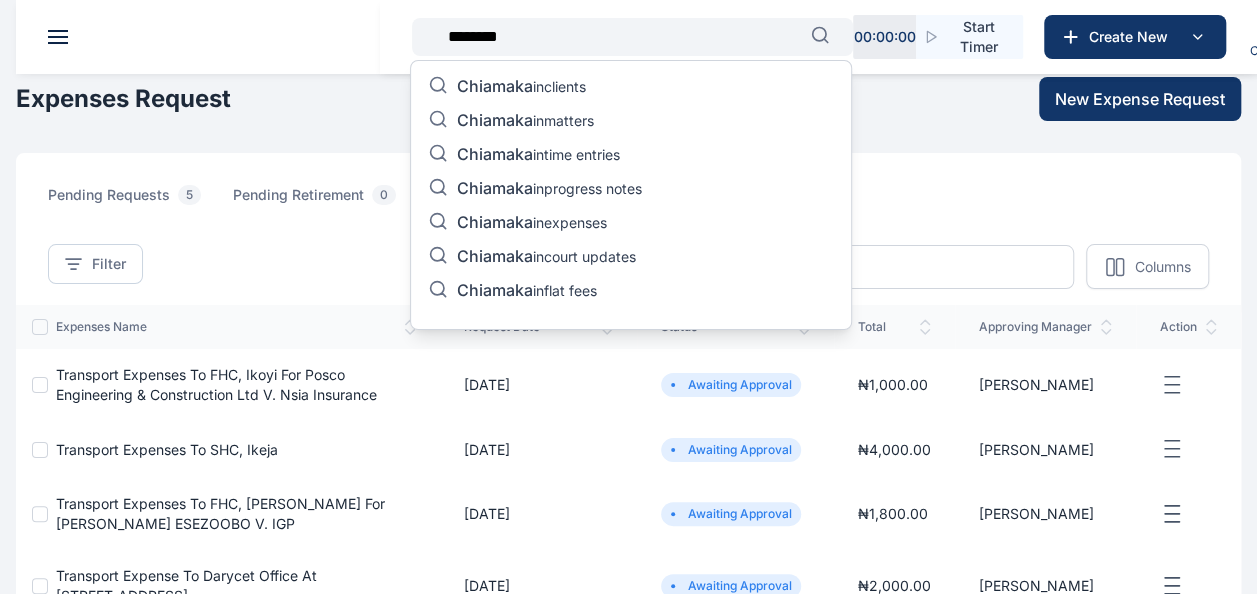 type on "********" 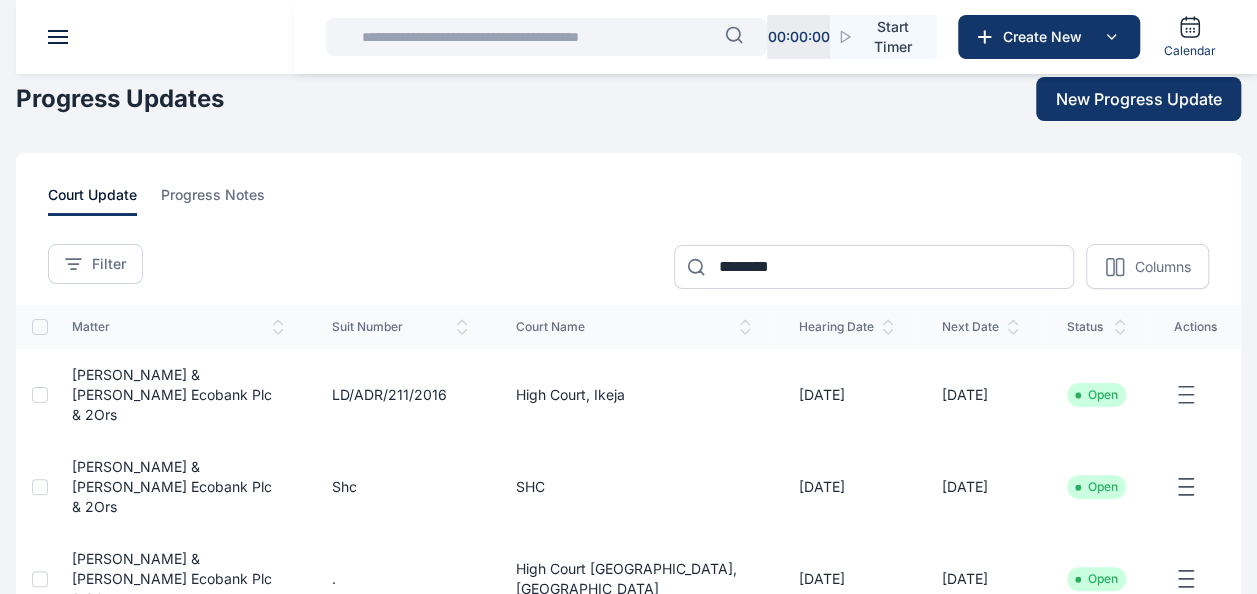 click 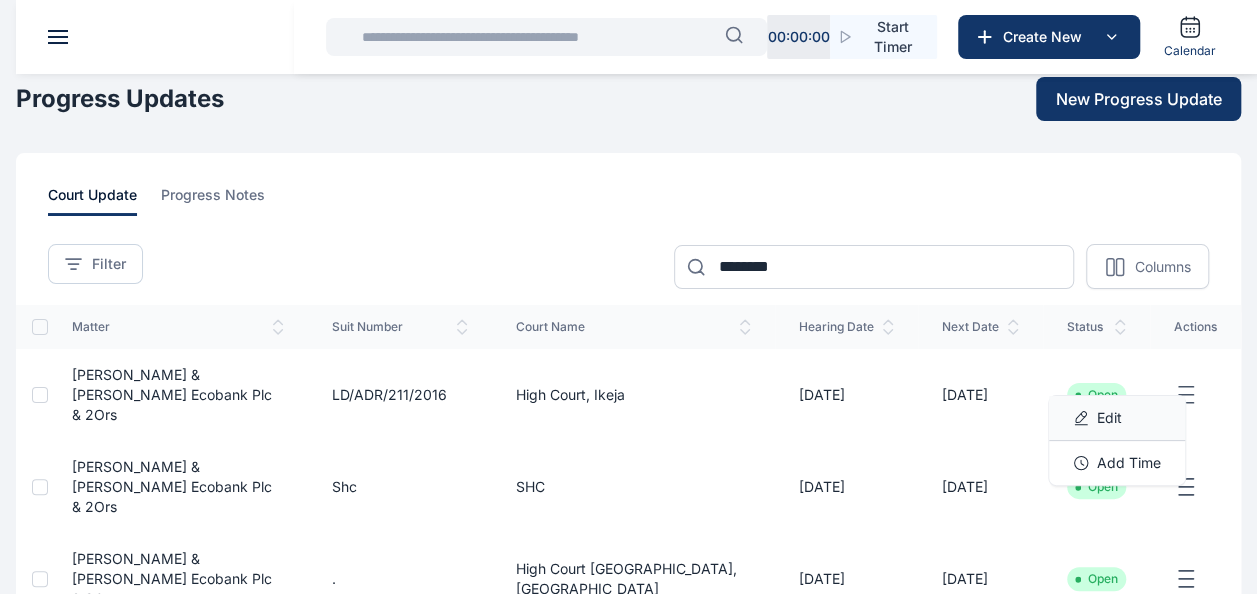 click on "Edit" at bounding box center [1109, 418] 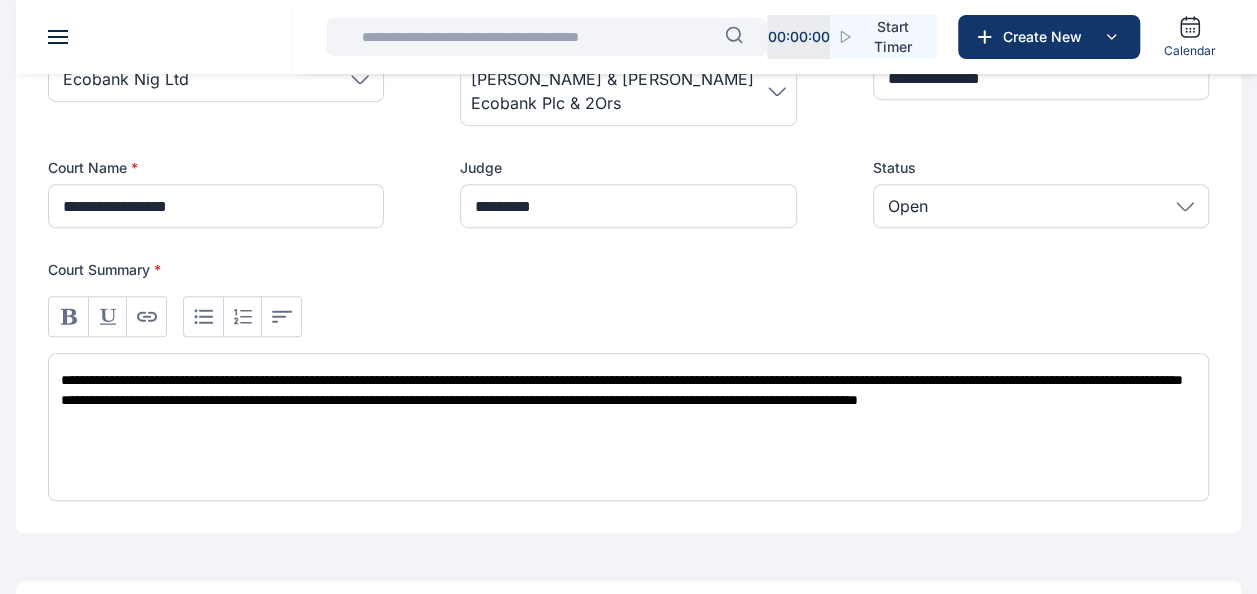 scroll, scrollTop: 525, scrollLeft: 0, axis: vertical 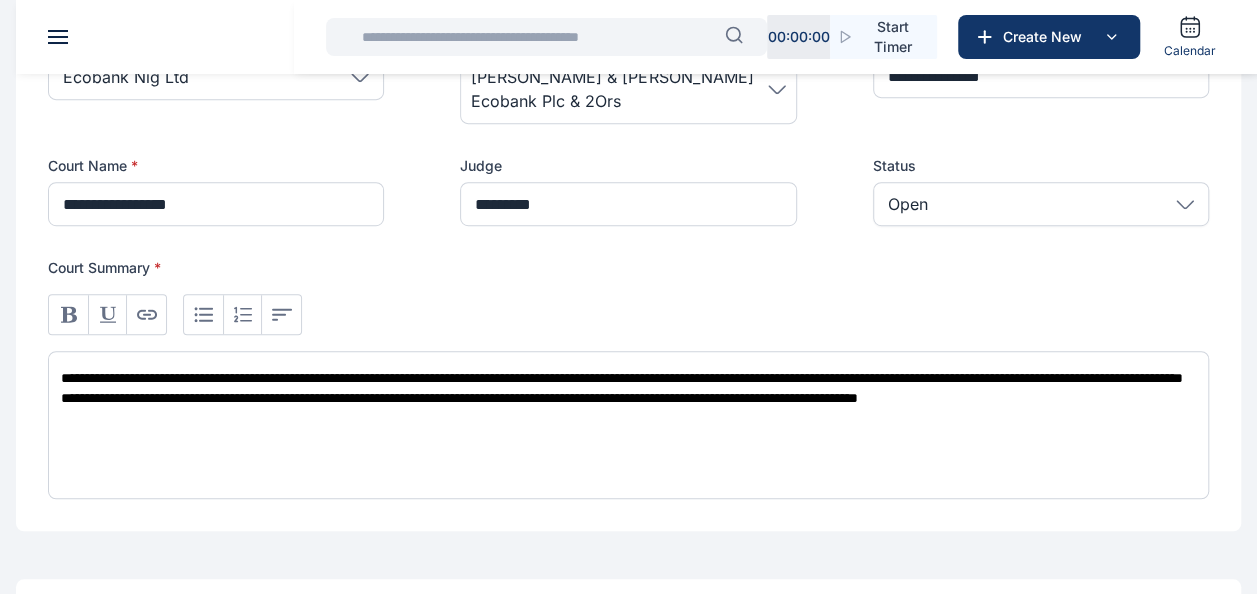 click on "**********" at bounding box center [628, 425] 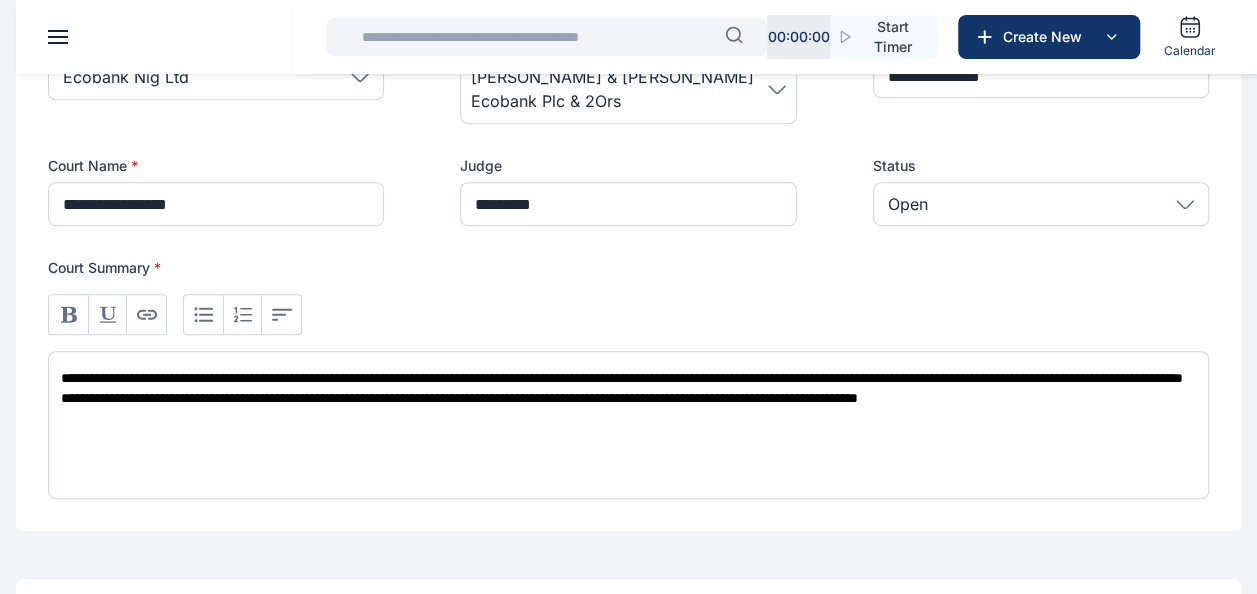 click at bounding box center (537, 37) 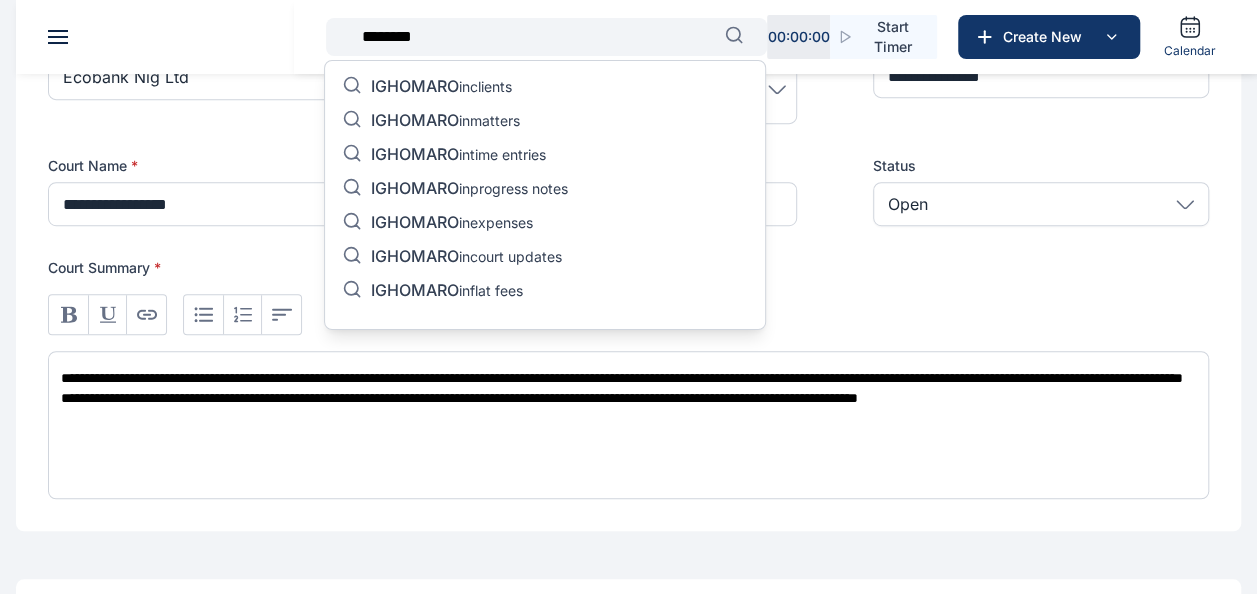 type on "********" 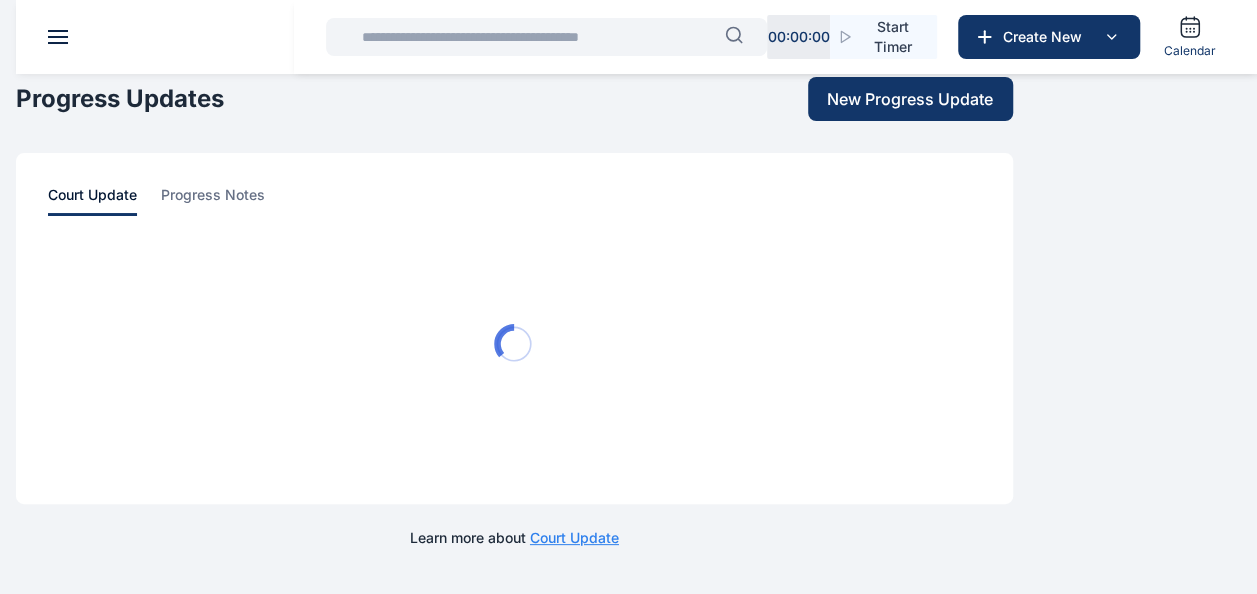 scroll, scrollTop: 0, scrollLeft: 0, axis: both 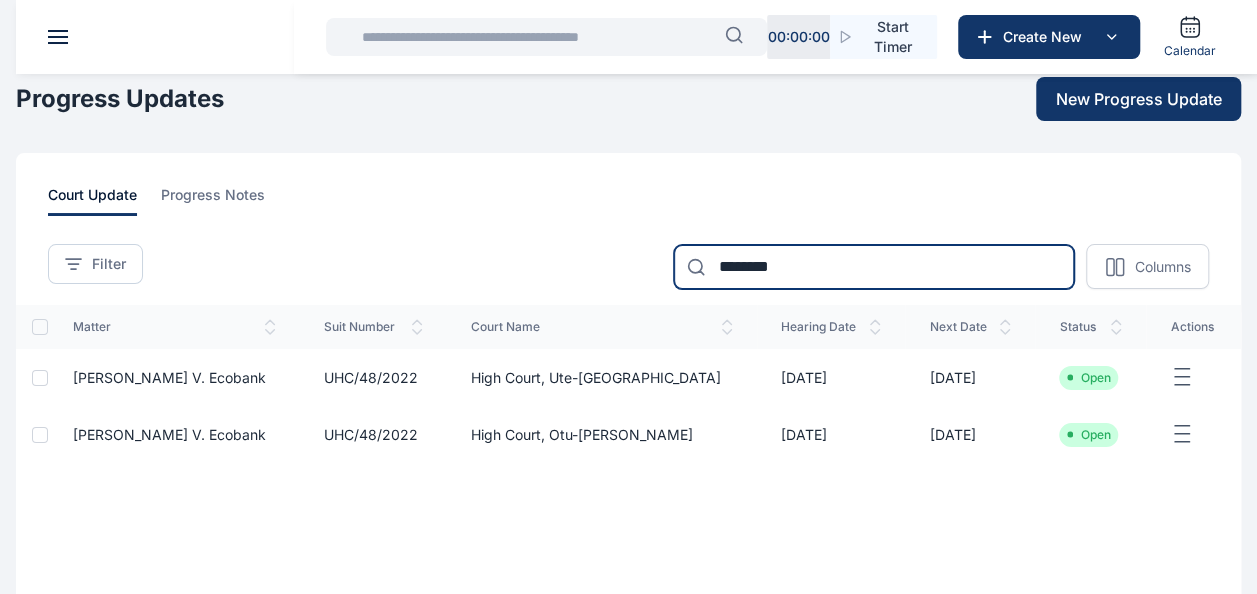 click on "********" at bounding box center (874, 267) 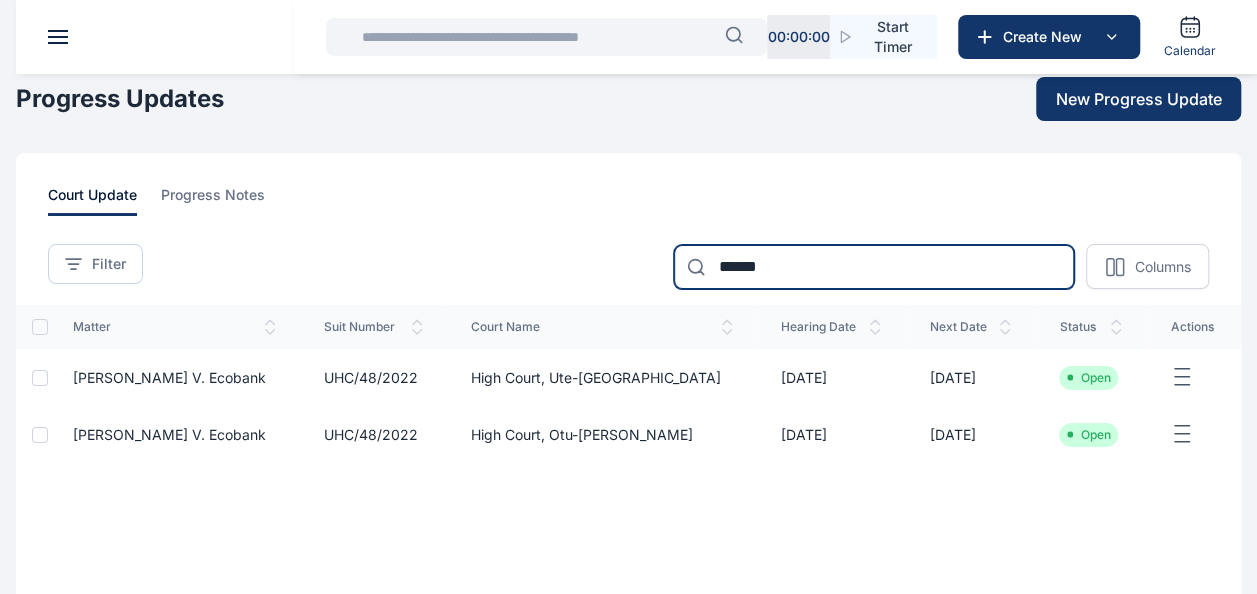 type on "******" 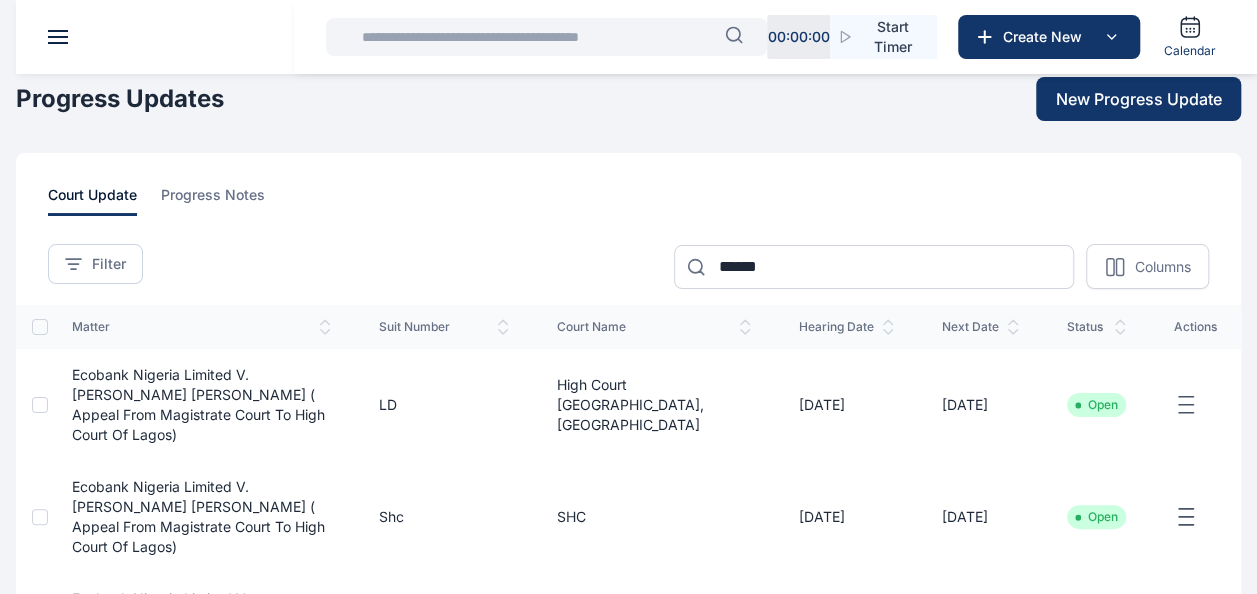 click 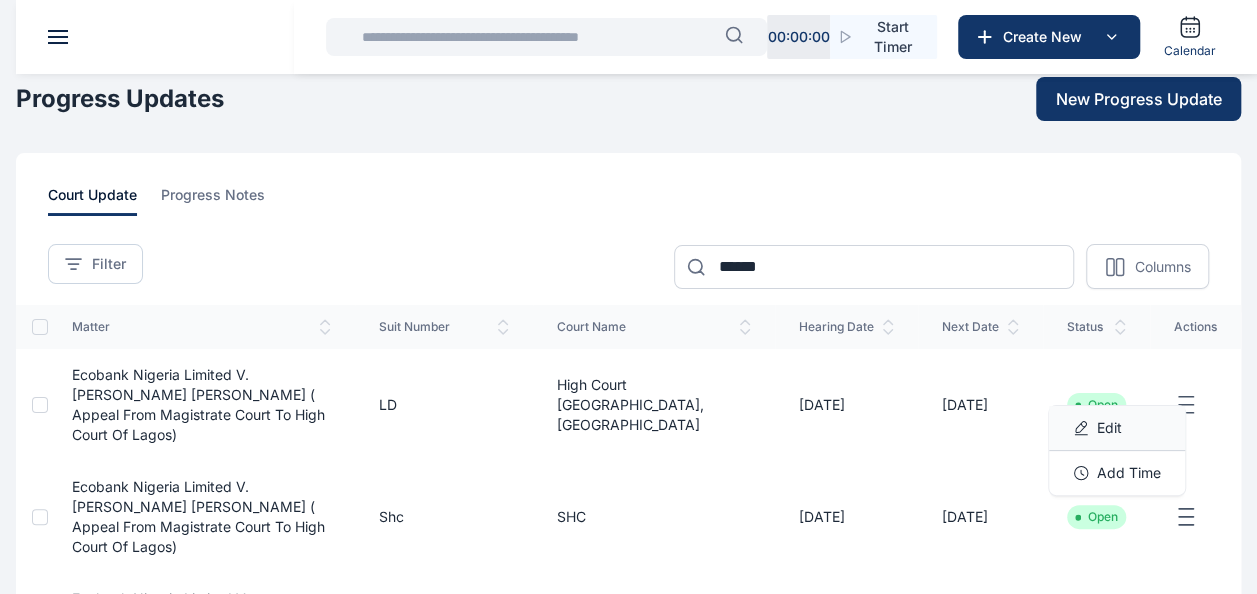 click on "Edit" at bounding box center (1109, 428) 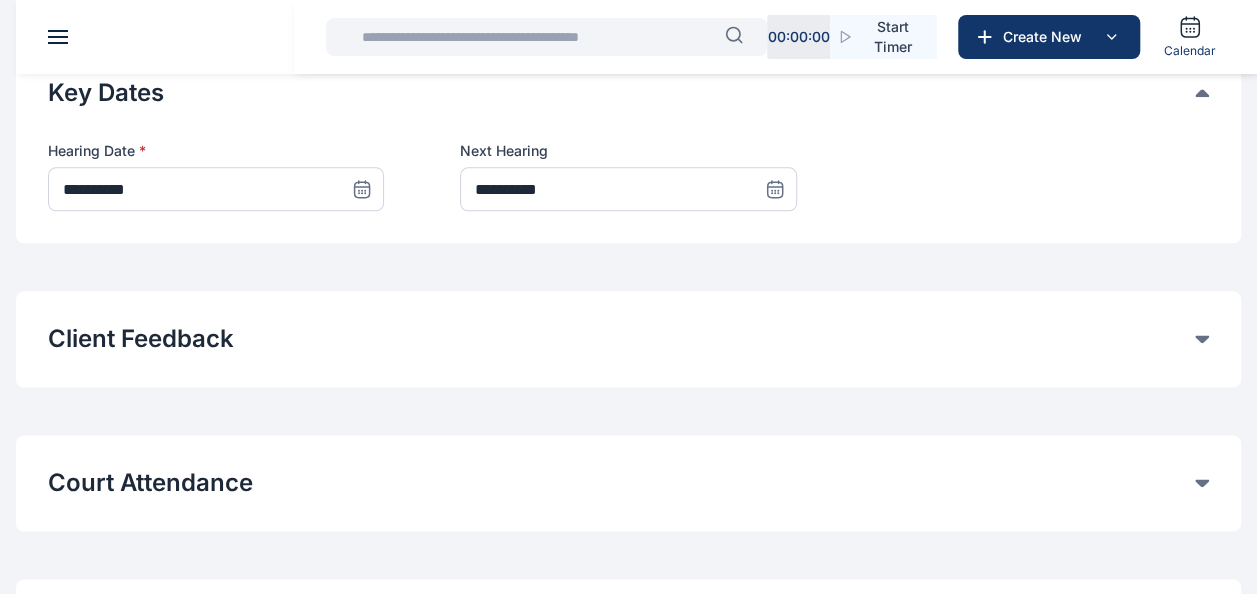 scroll, scrollTop: 1090, scrollLeft: 0, axis: vertical 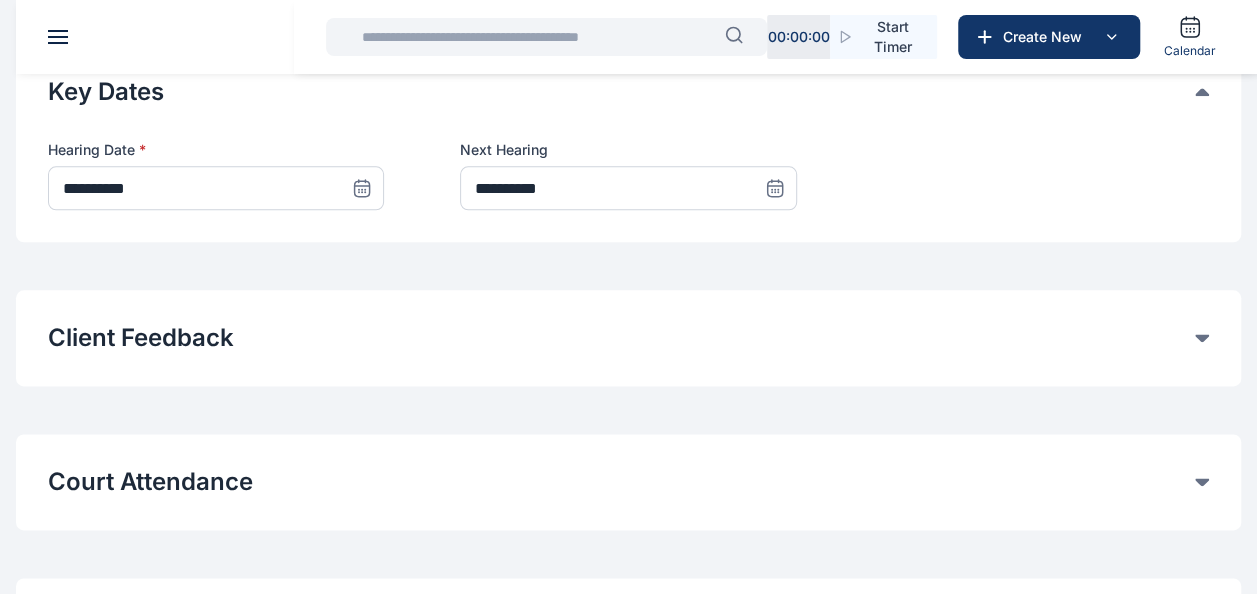 click on "Court Attendance   Time entries will be automatically logged for Court attendance entries Counsel   Select User Duration in Court       Add Counsel Counsel Name Hours Mins [PERSON_NAME] 4 - [PERSON_NAME] 4 - previous 1 next ** ** ** Items per page" at bounding box center [628, 482] 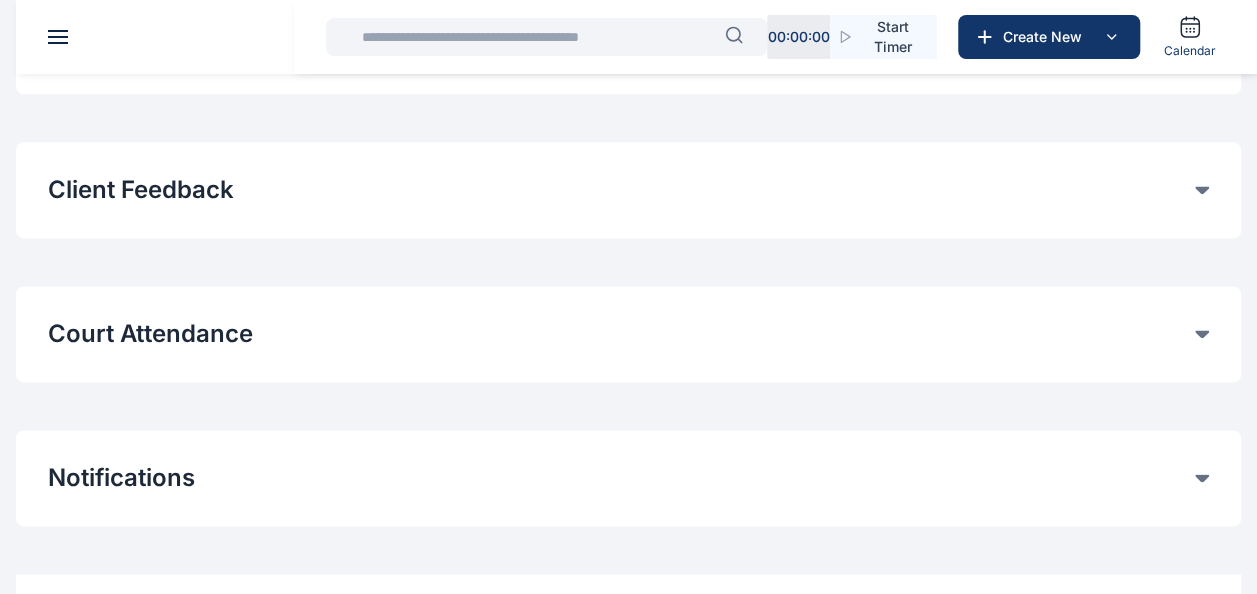 click on "Court Attendance" at bounding box center (621, -733) 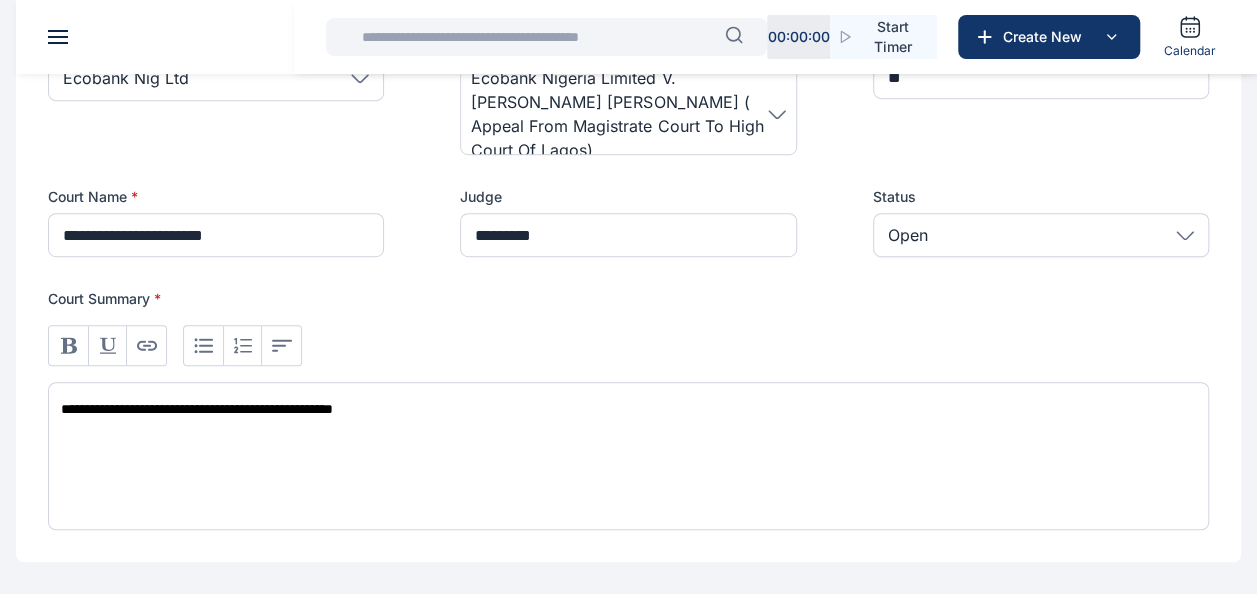 scroll, scrollTop: 523, scrollLeft: 0, axis: vertical 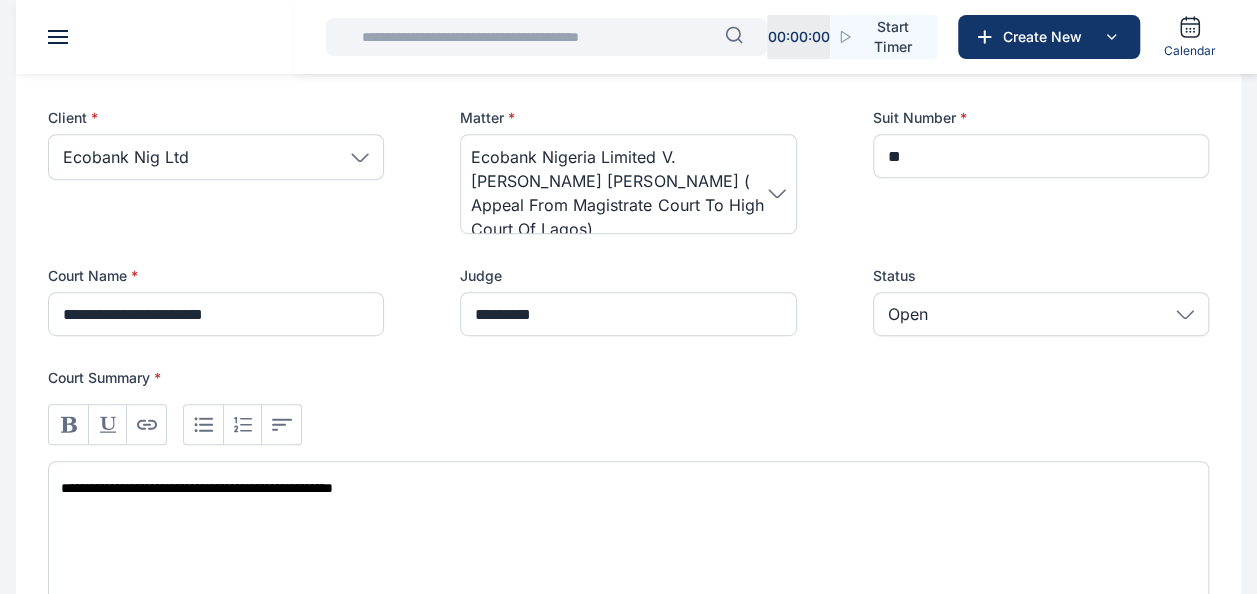 click at bounding box center [537, 37] 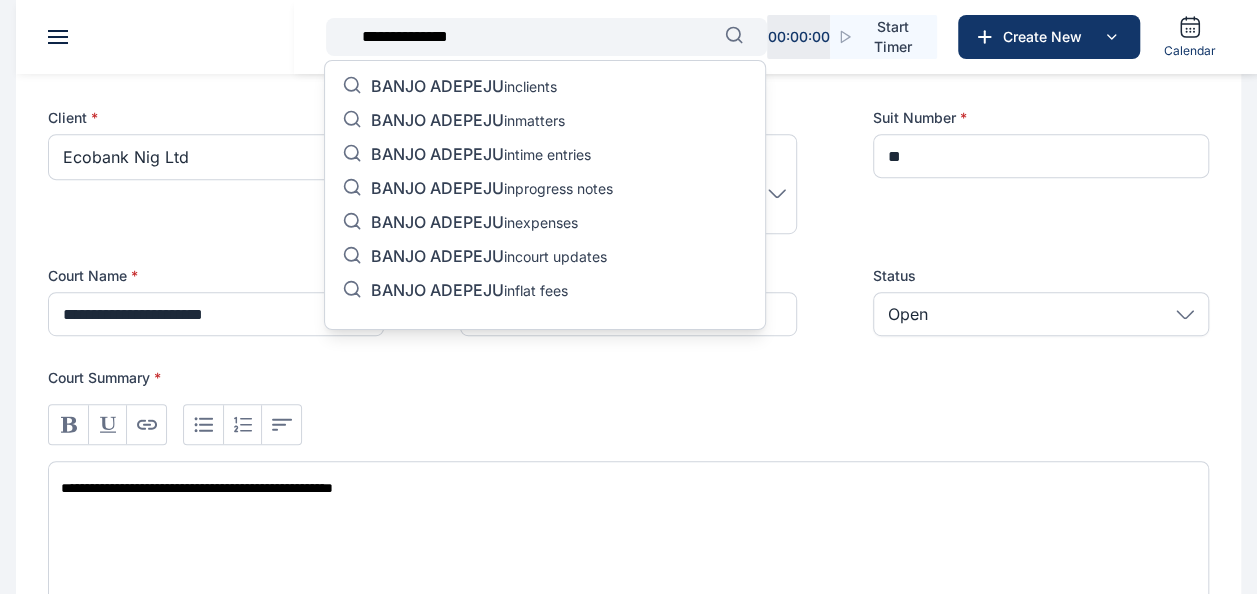 type on "**********" 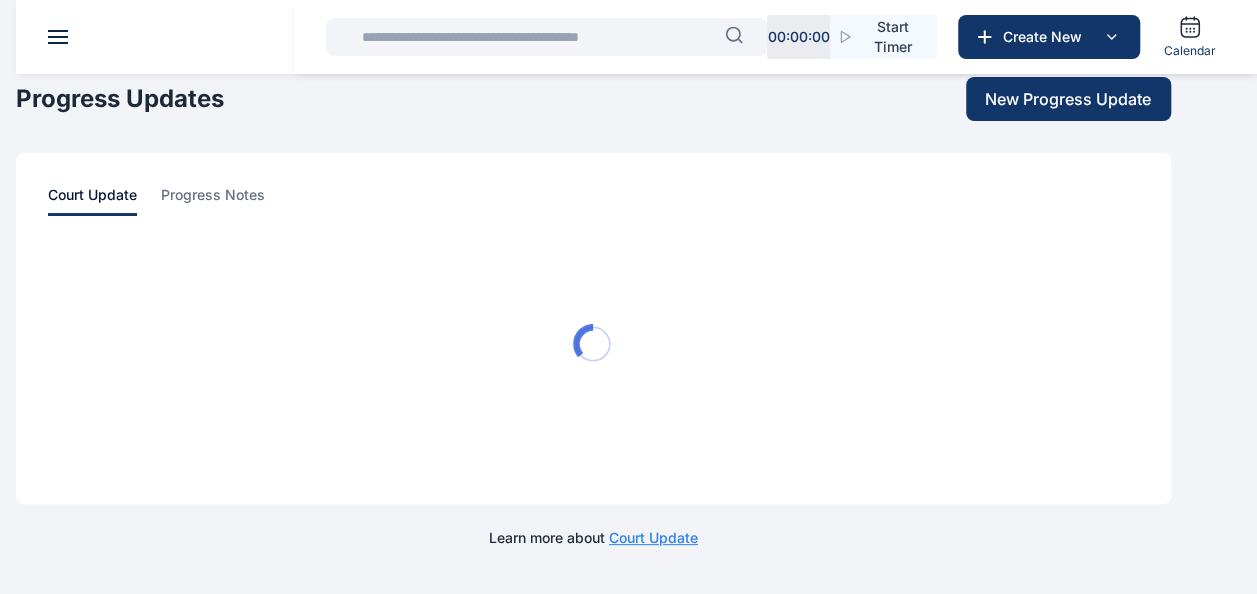 scroll, scrollTop: 0, scrollLeft: 0, axis: both 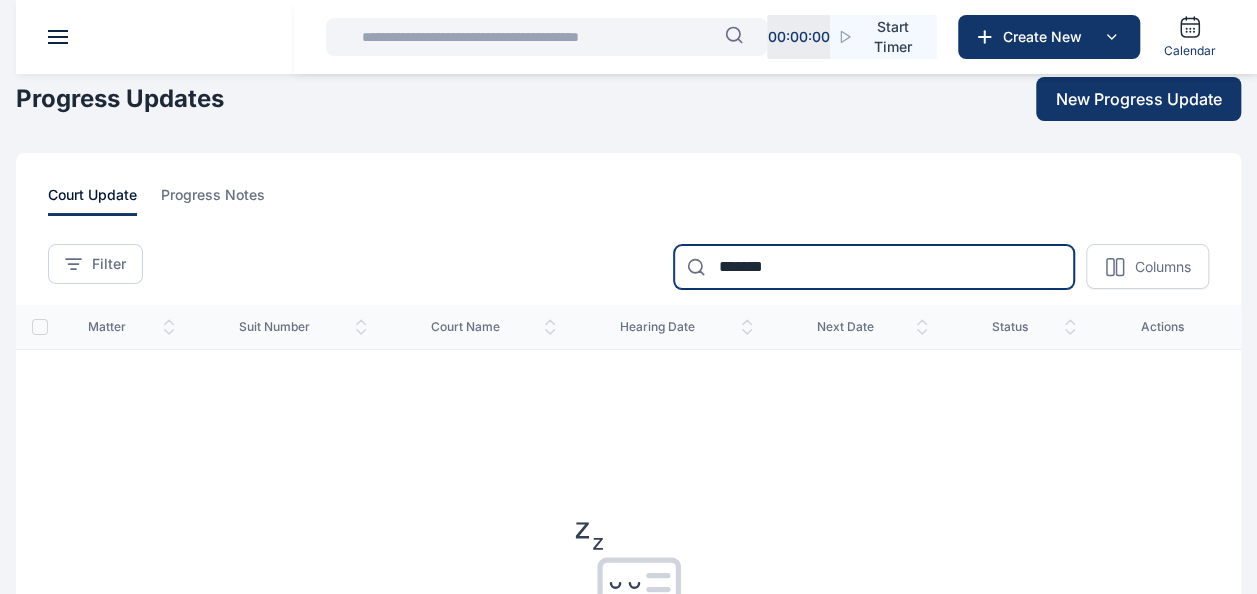 type on "*******" 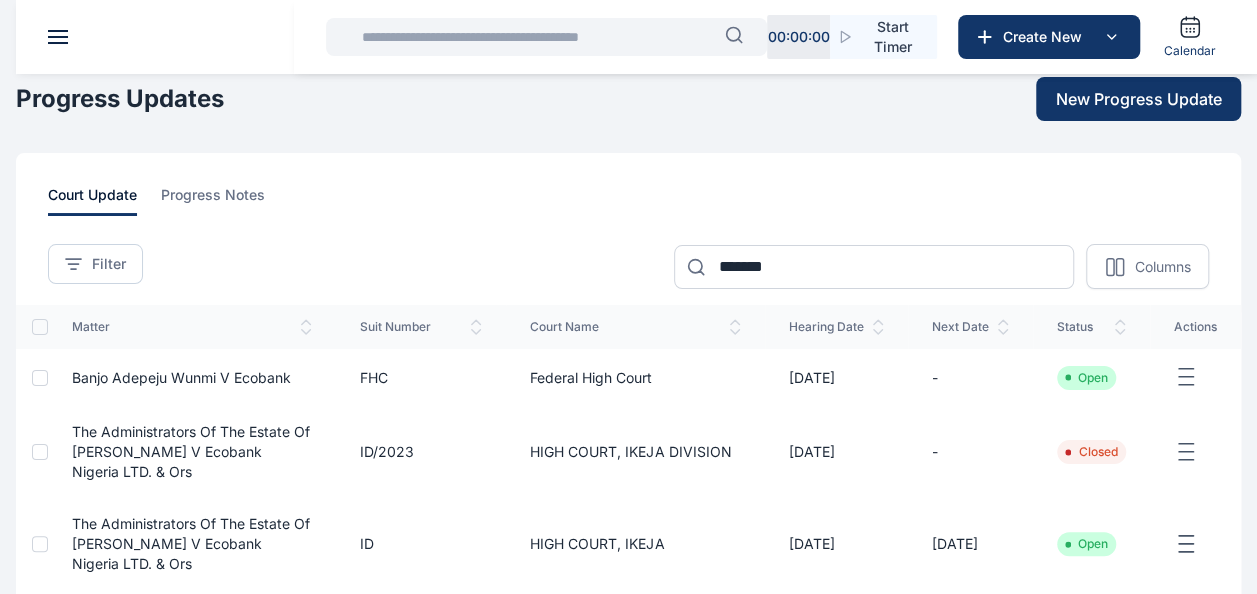 click 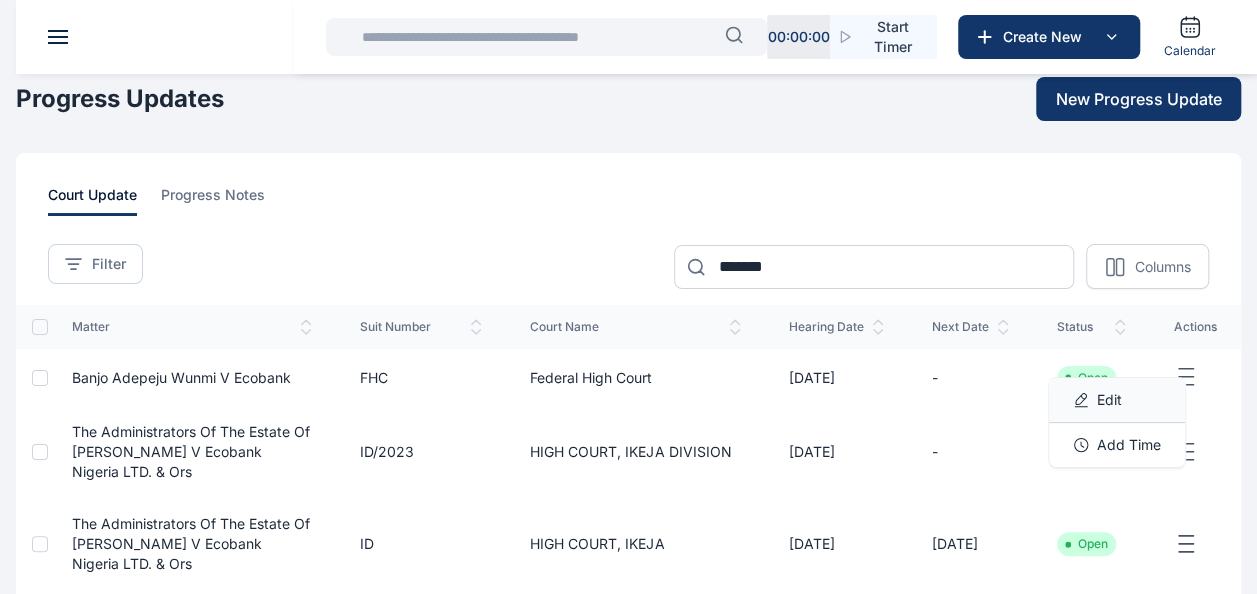 click on "Edit" at bounding box center (1117, 400) 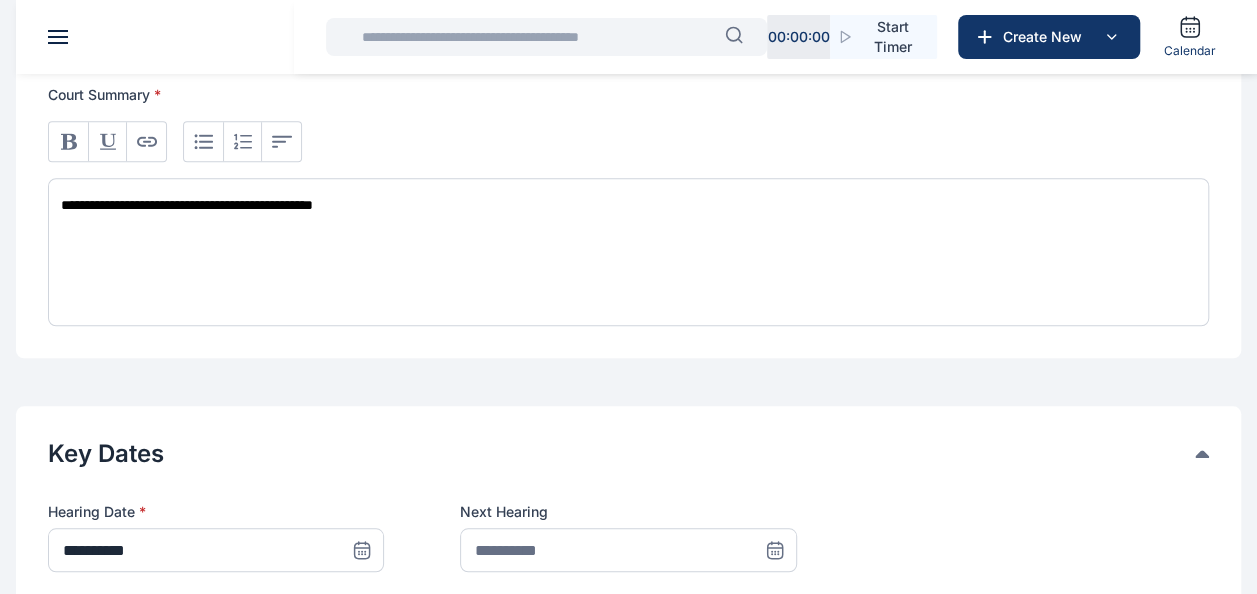 scroll, scrollTop: 670, scrollLeft: 0, axis: vertical 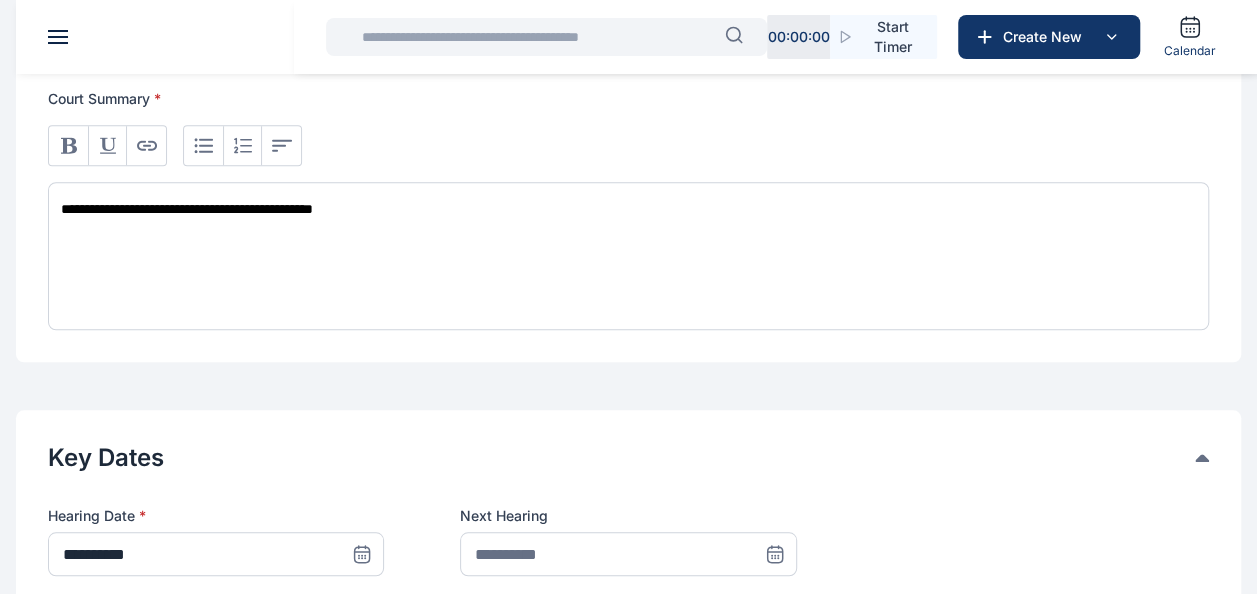 click at bounding box center [537, 37] 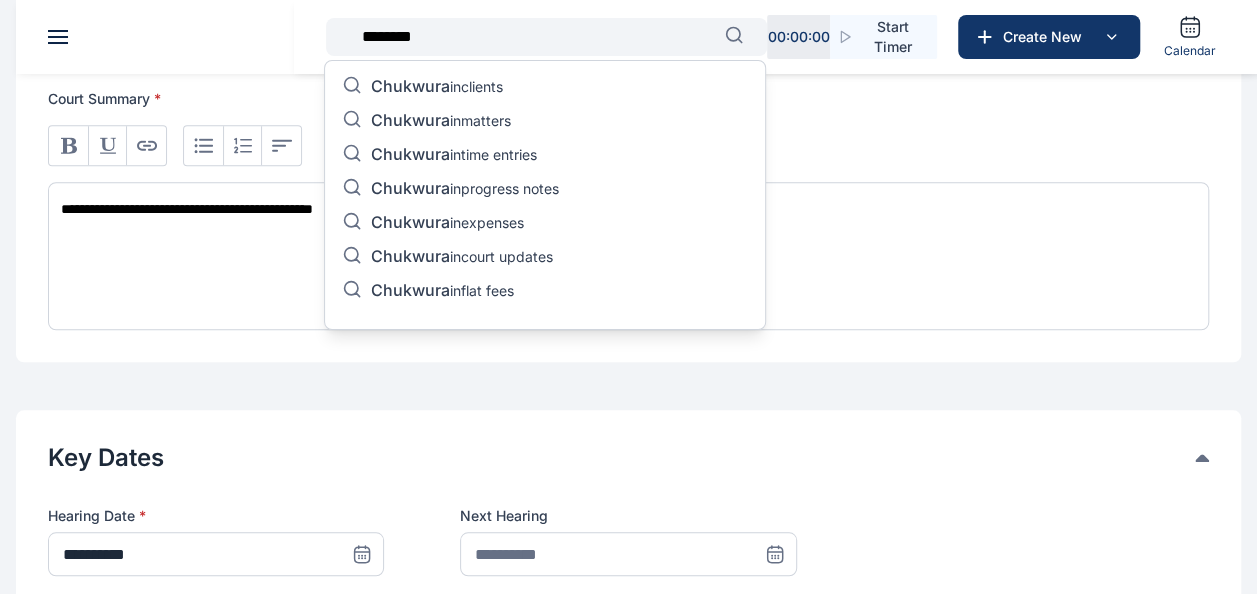 type on "********" 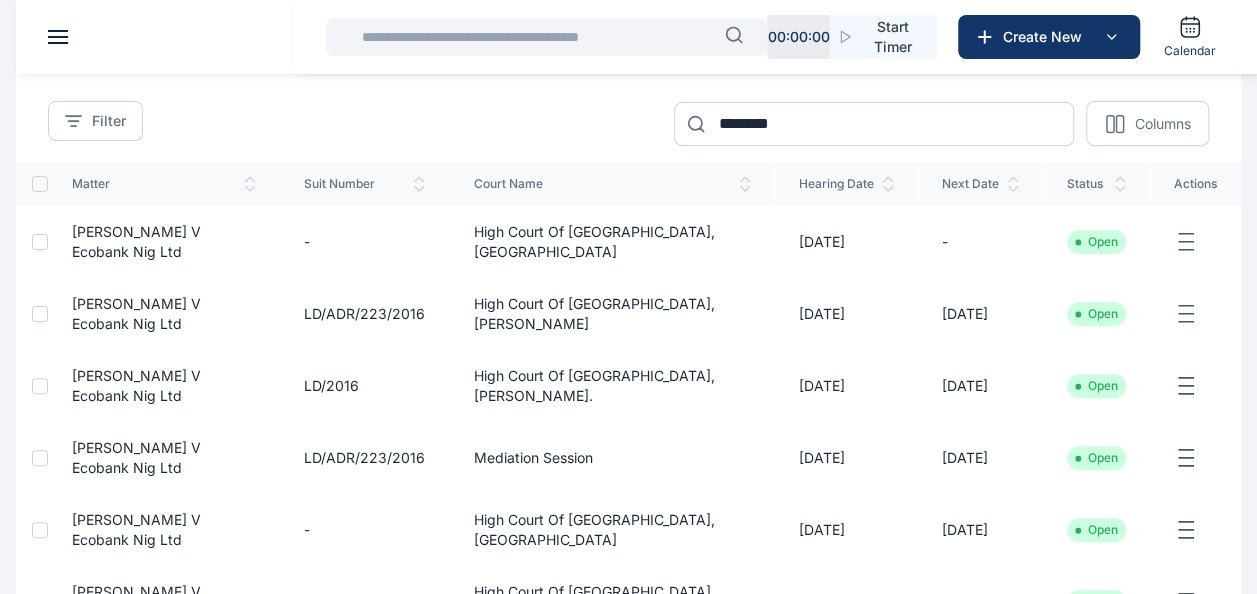 scroll, scrollTop: 144, scrollLeft: 0, axis: vertical 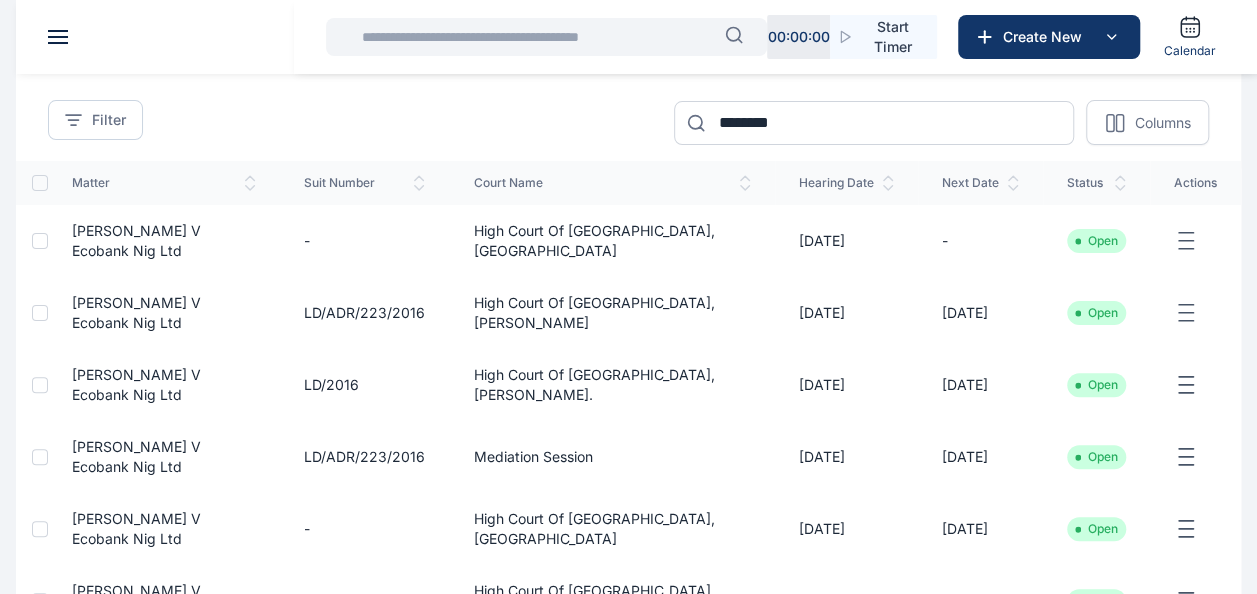 click 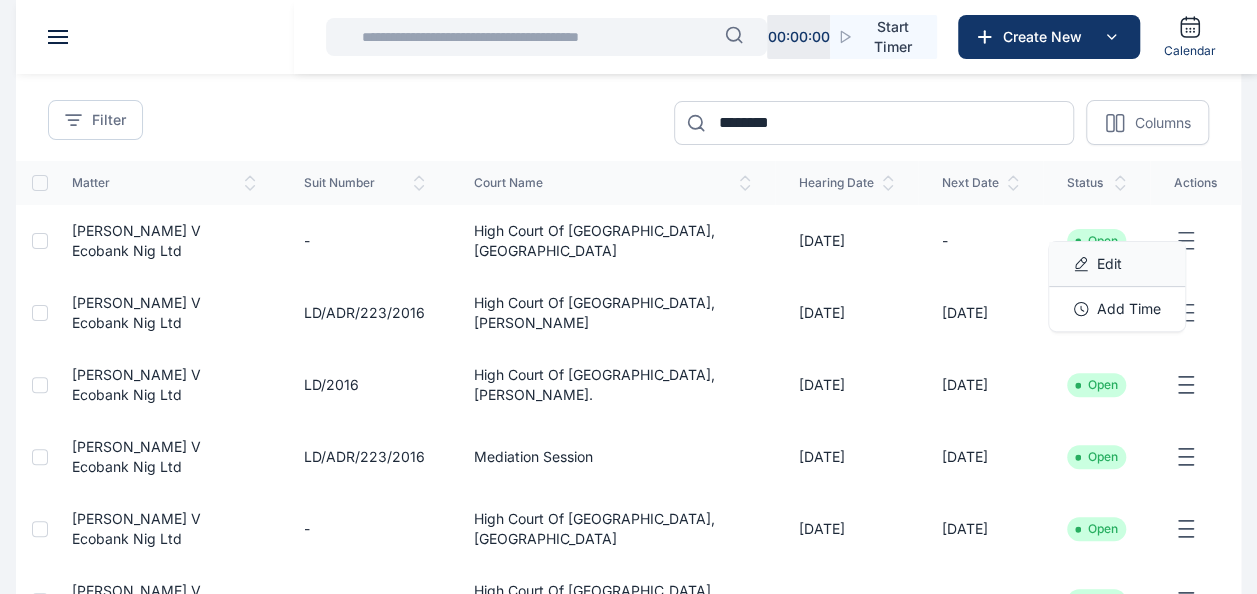 click on "Edit" at bounding box center [1117, 264] 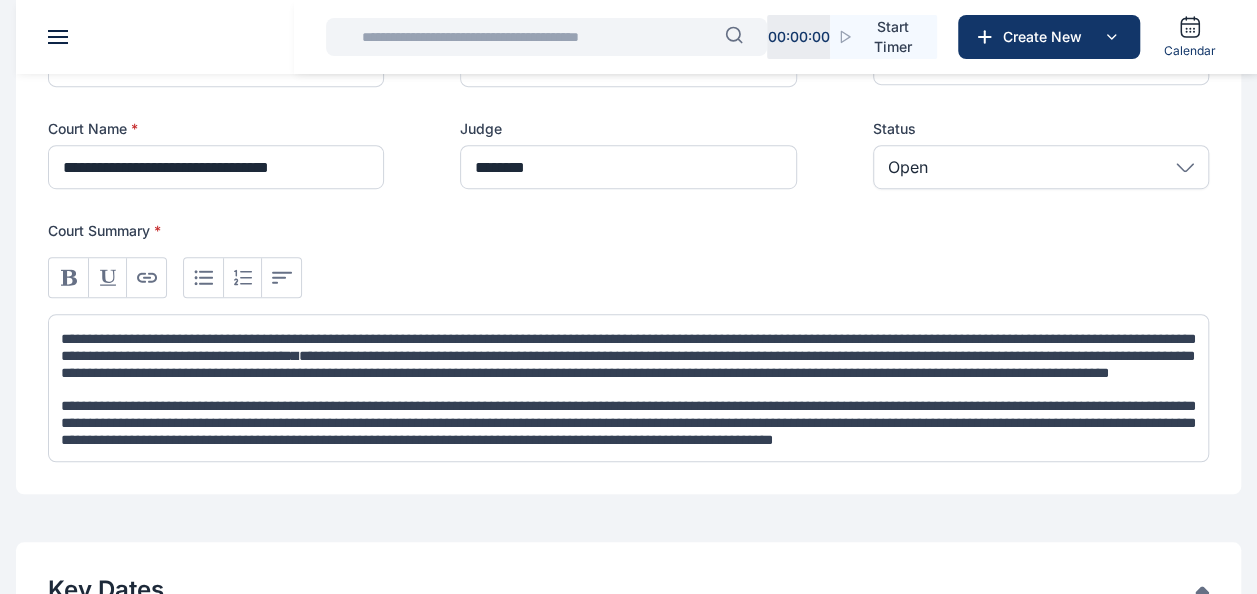 scroll, scrollTop: 568, scrollLeft: 0, axis: vertical 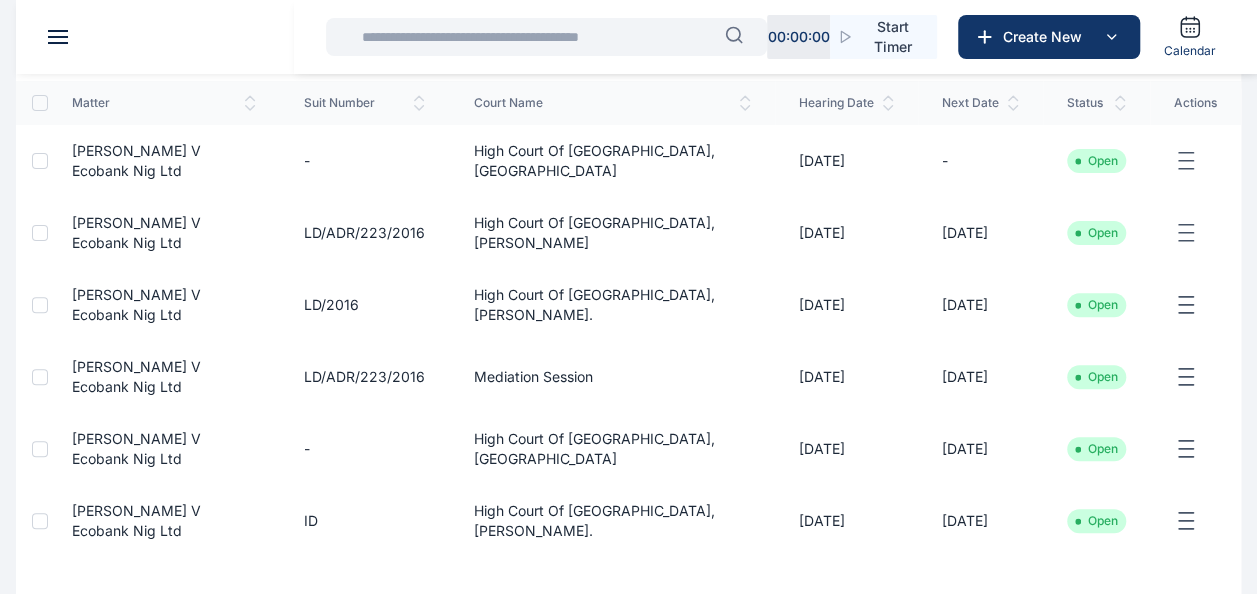 click at bounding box center [537, 37] 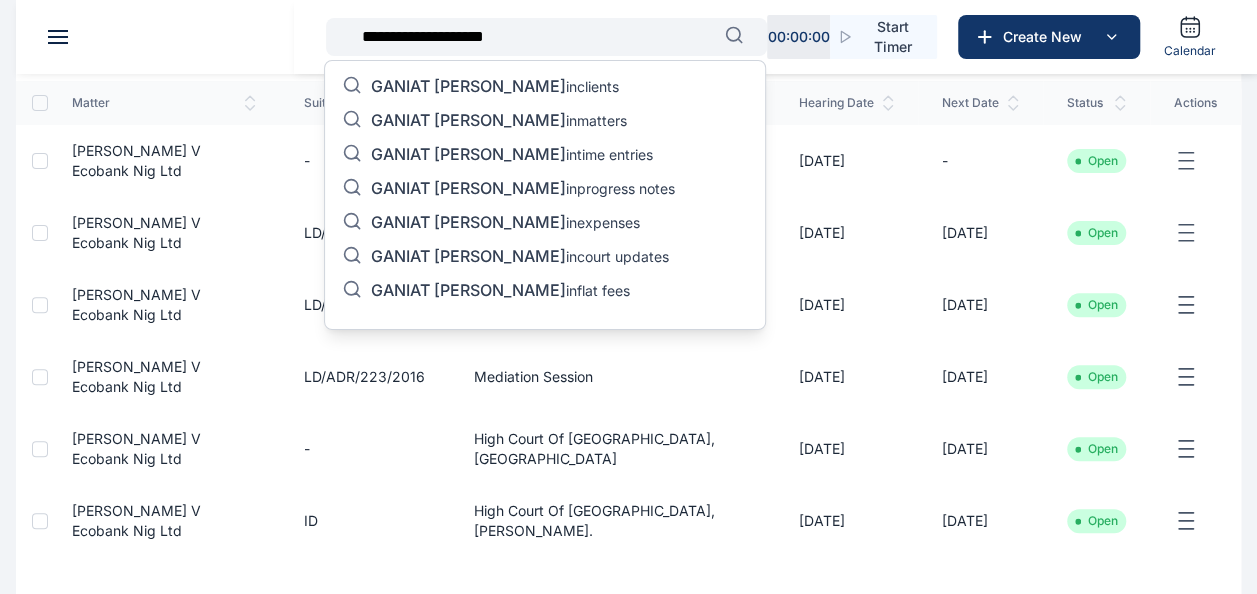 type on "**********" 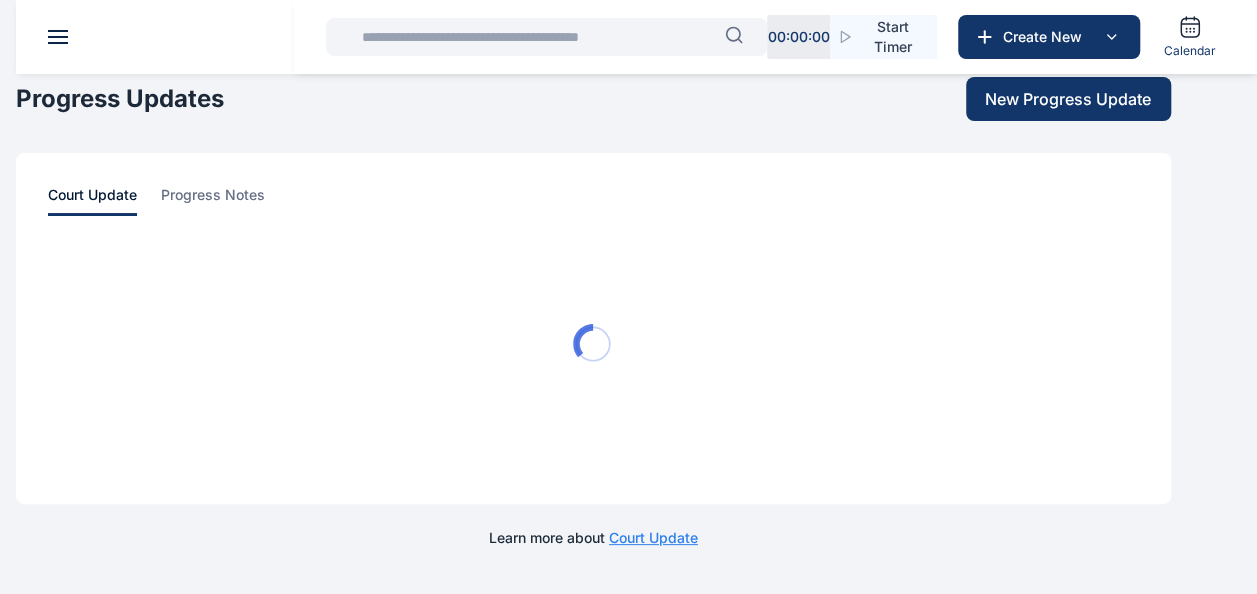scroll, scrollTop: 0, scrollLeft: 0, axis: both 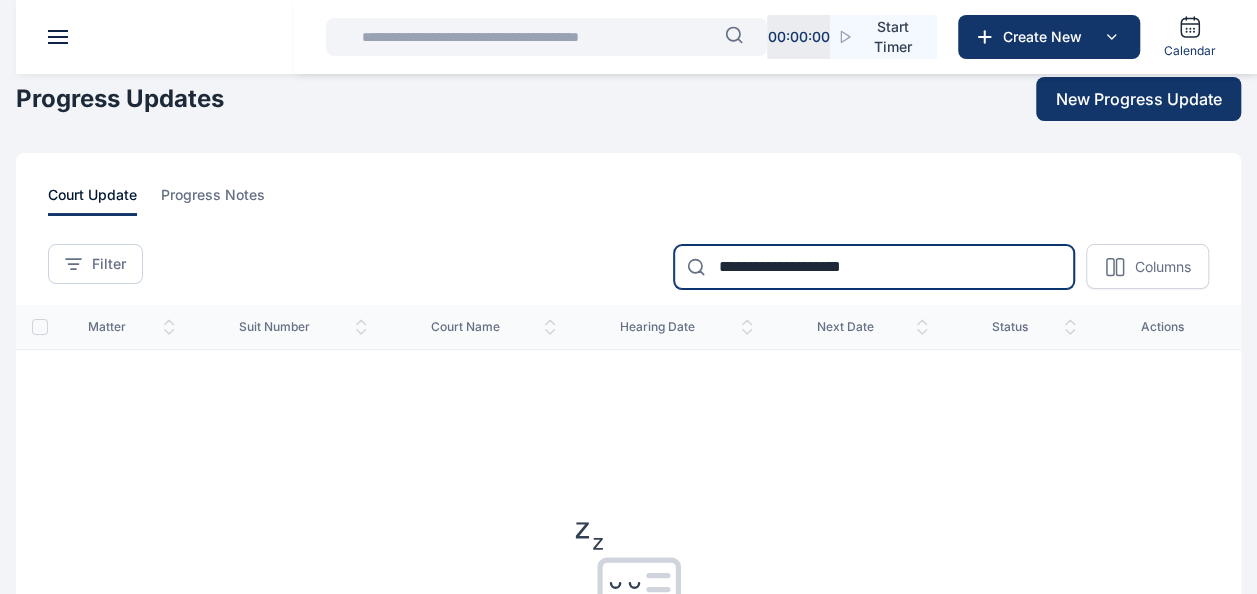 click on "**********" at bounding box center (874, 267) 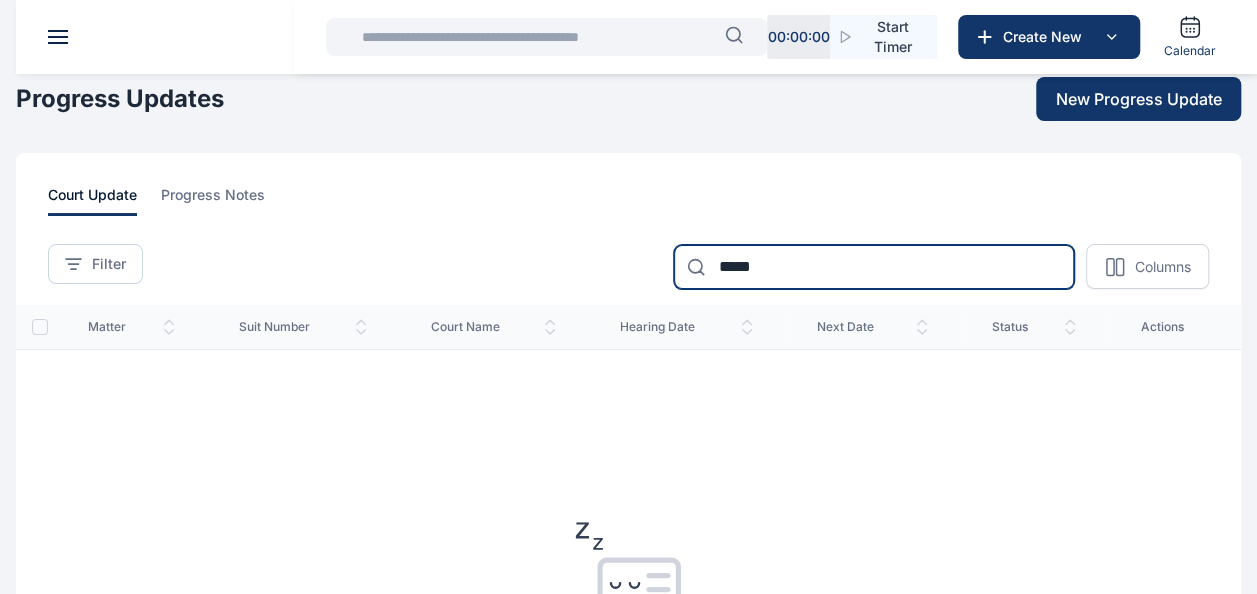 click on "*****" at bounding box center [874, 267] 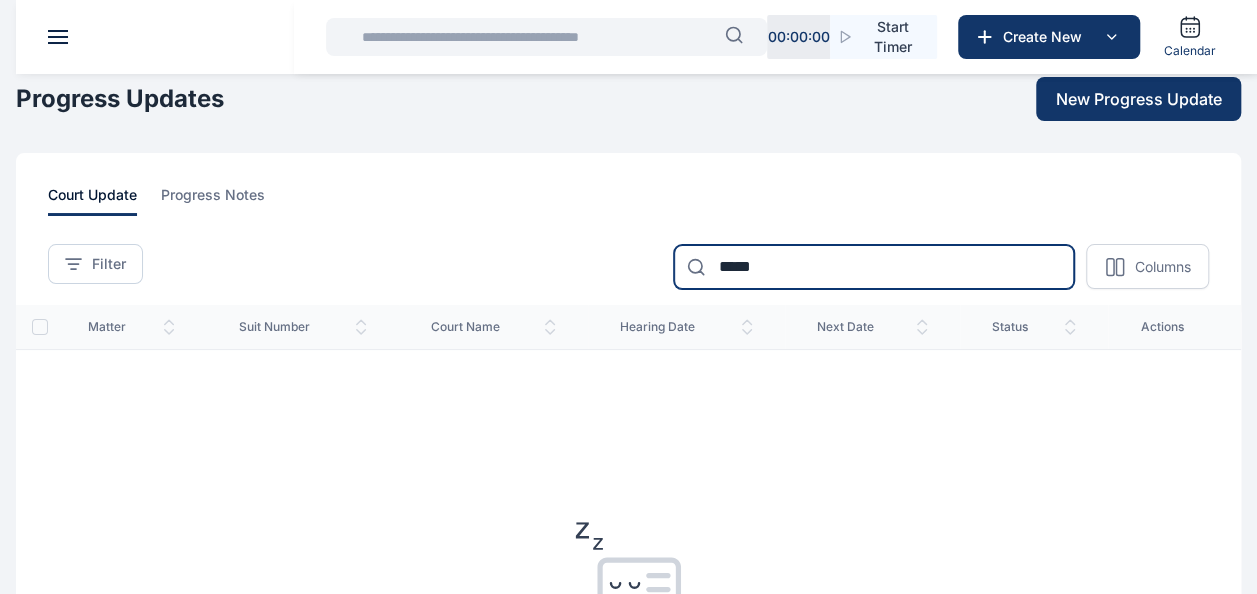 paste on "**********" 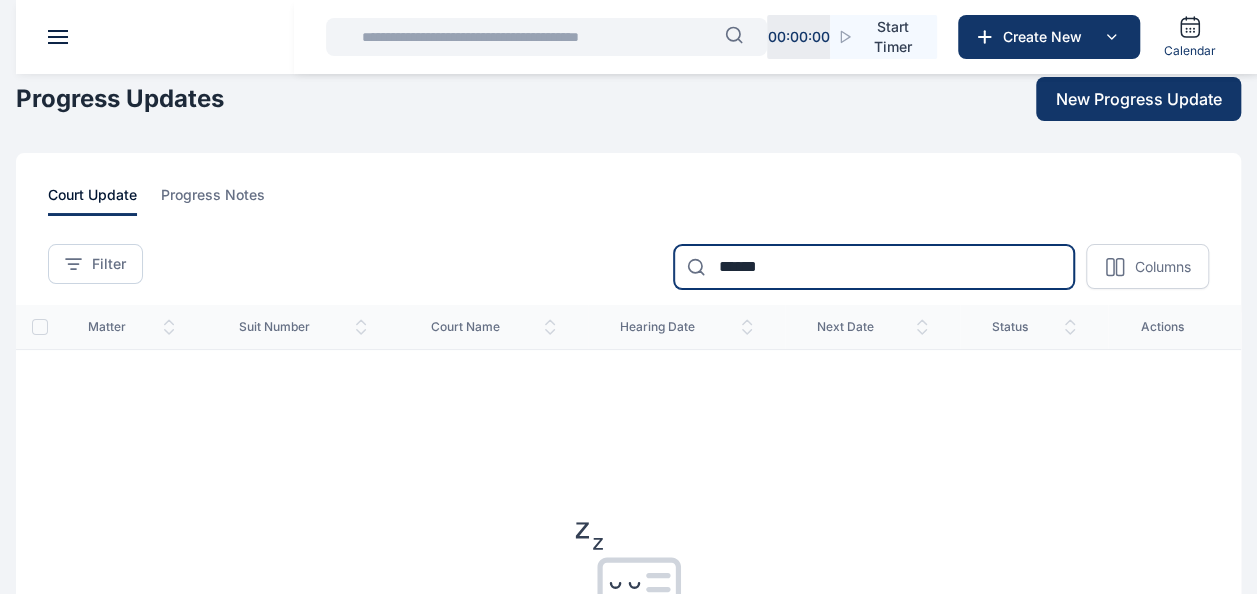 click on "******" at bounding box center [874, 267] 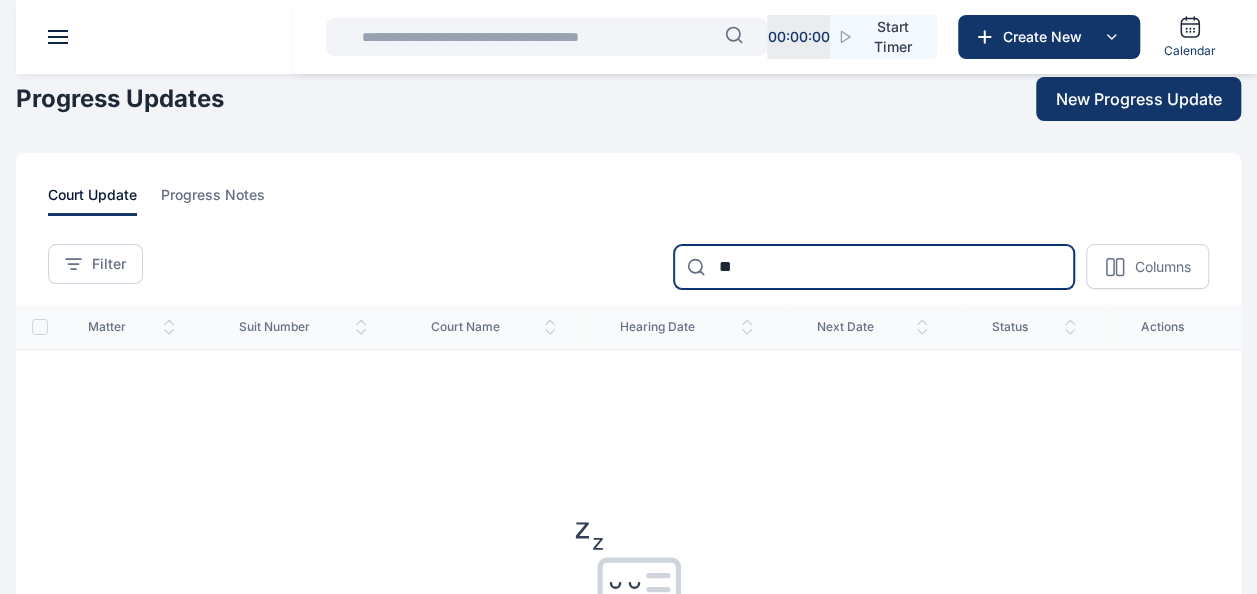 type on "*" 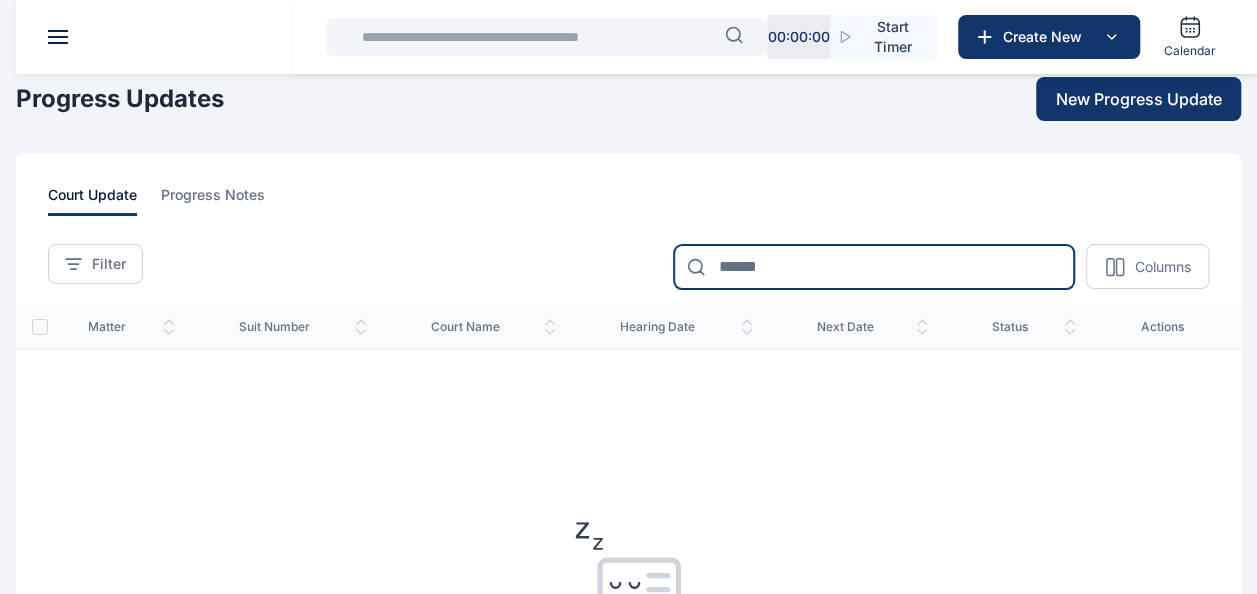 paste on "**********" 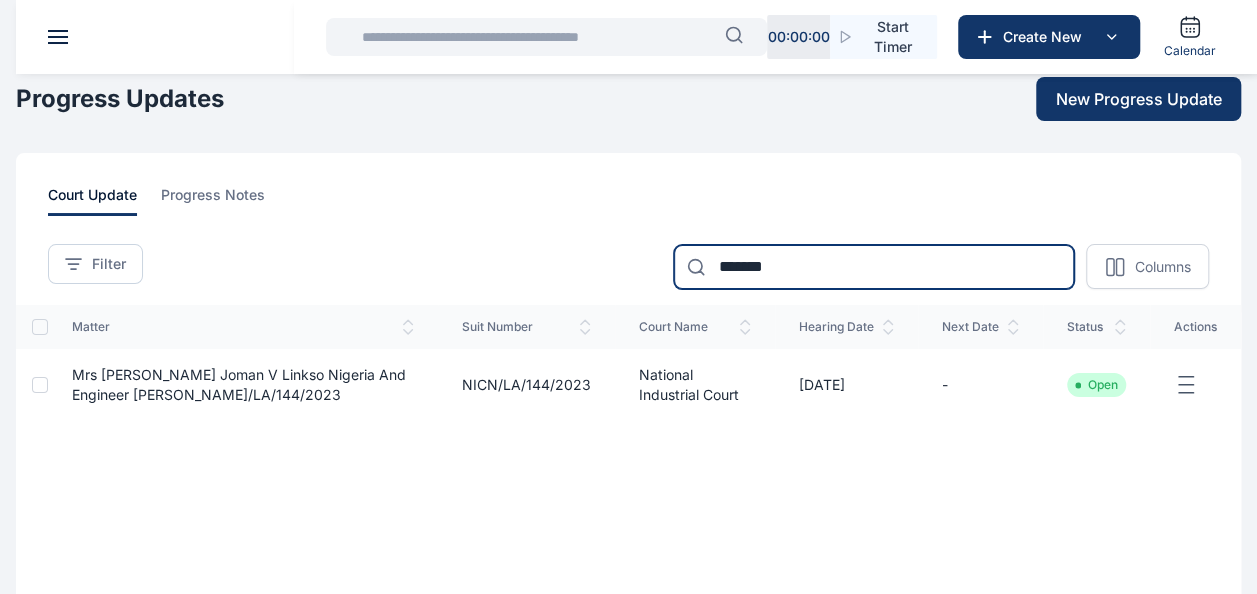 click on "*******" at bounding box center [874, 267] 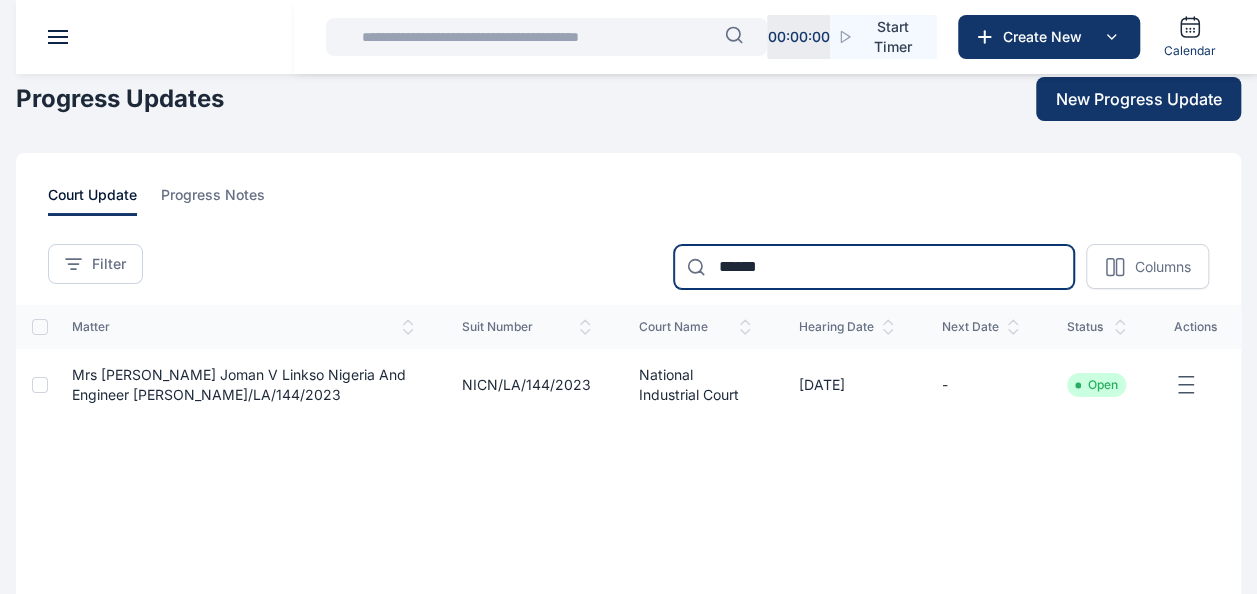 type on "******" 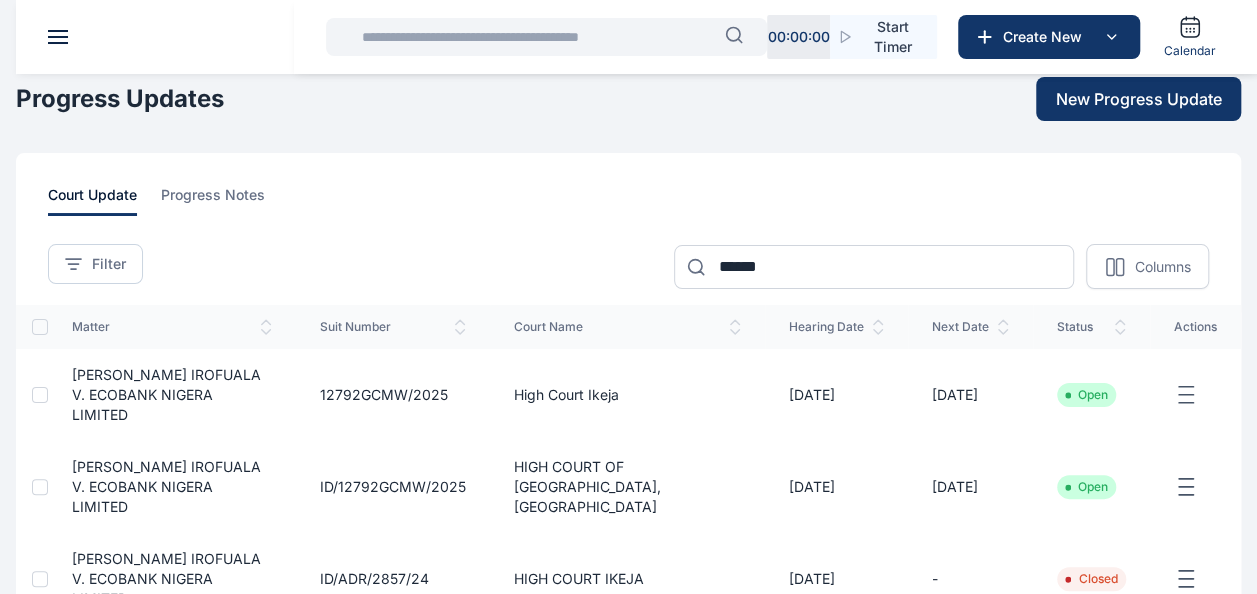 click 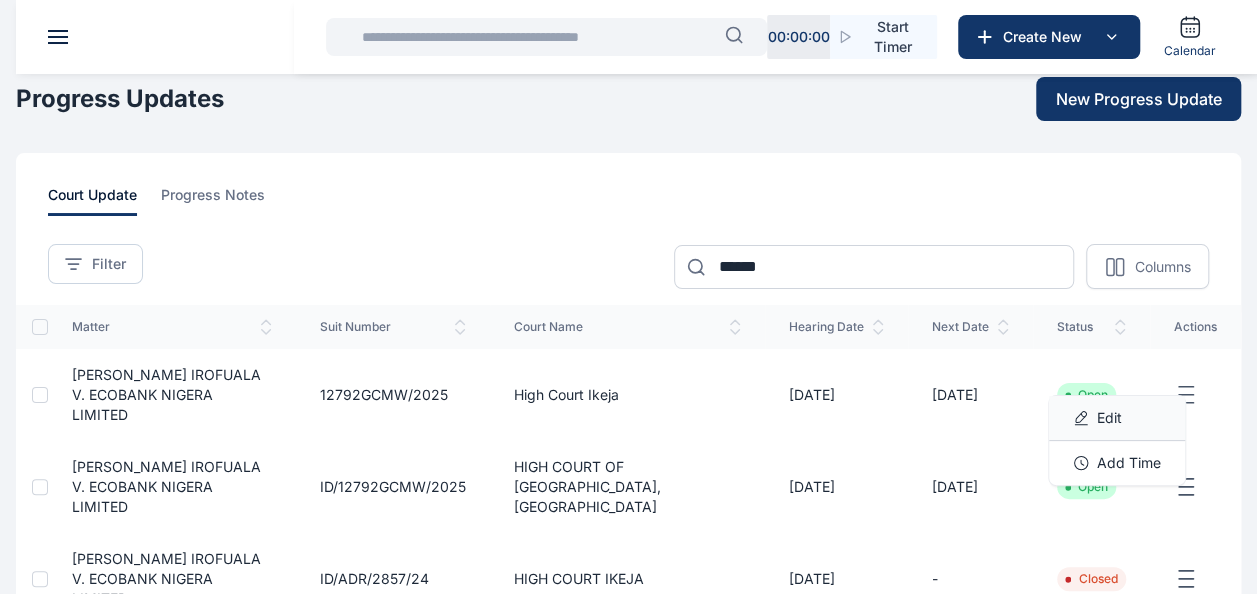 click on "Edit" at bounding box center [1109, 418] 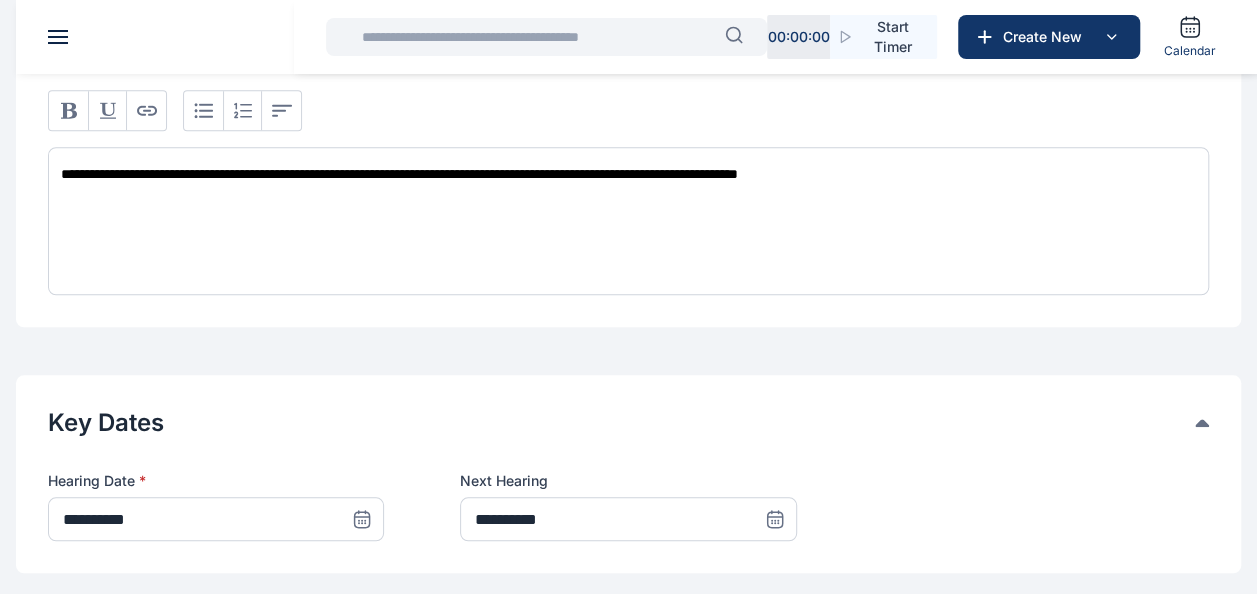 scroll, scrollTop: 734, scrollLeft: 0, axis: vertical 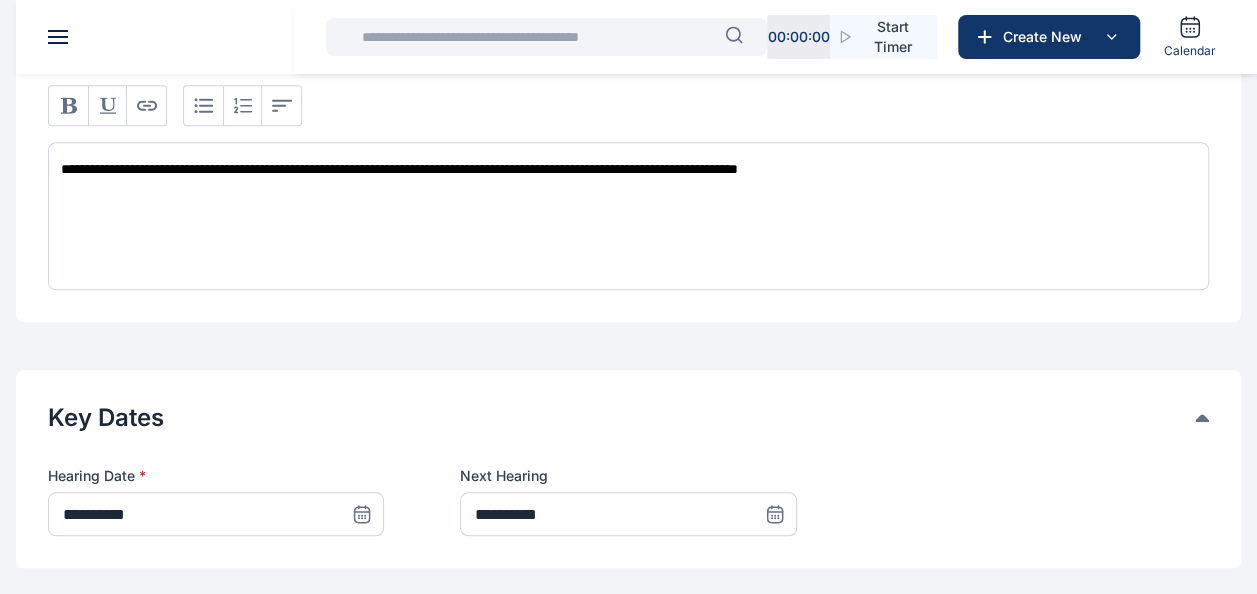 click at bounding box center (537, 37) 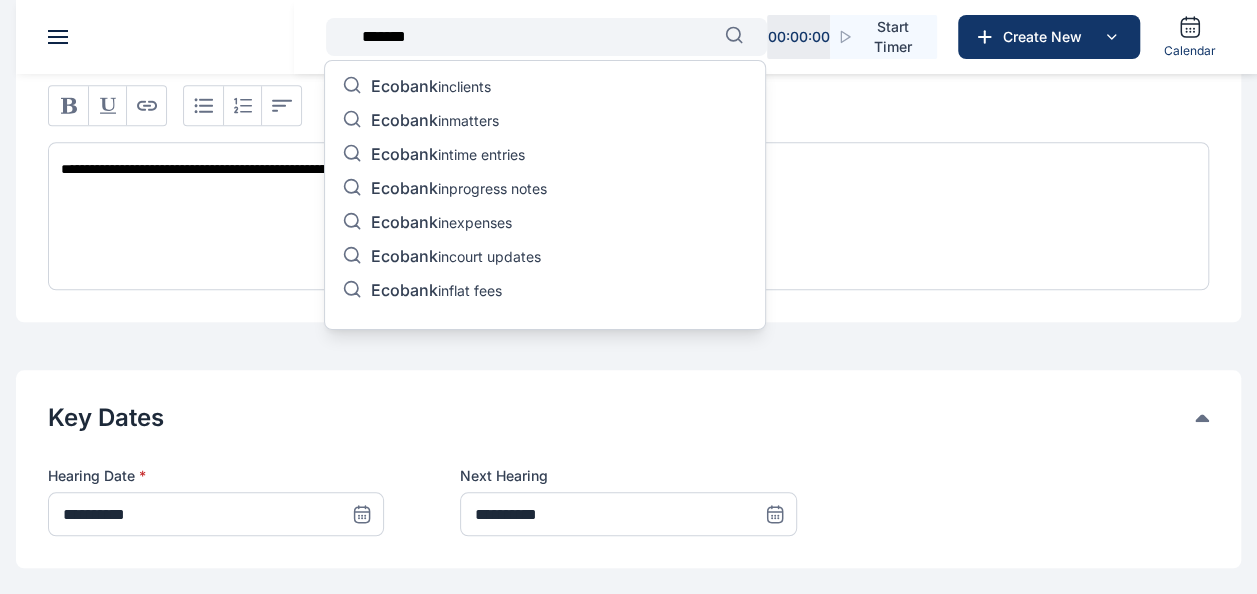 type on "*******" 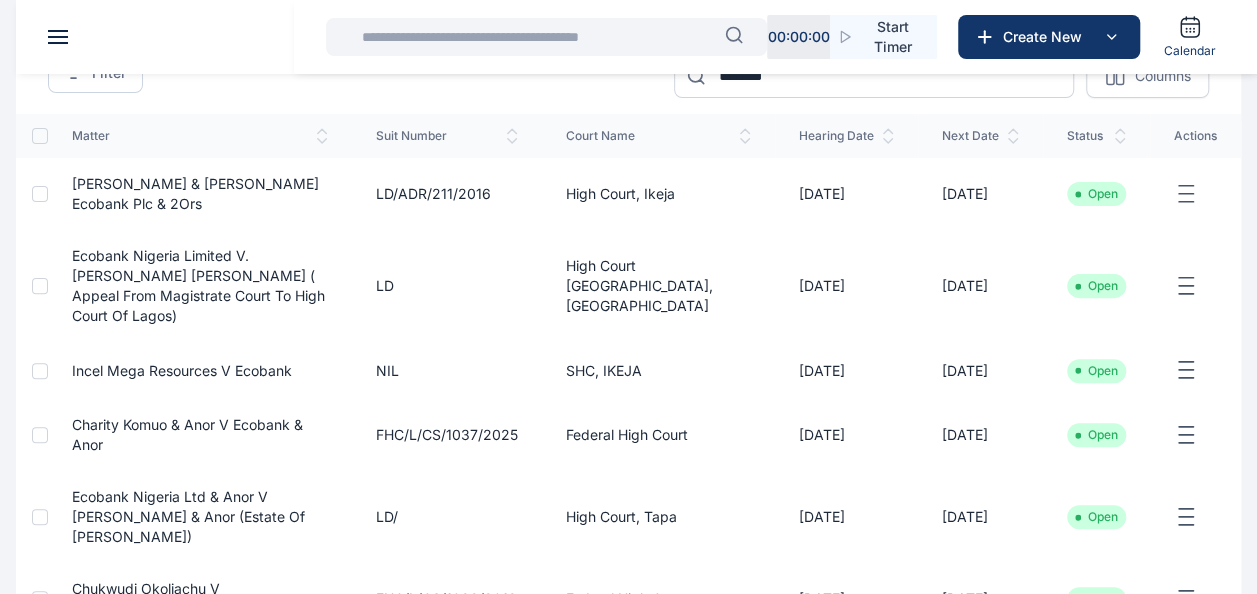 scroll, scrollTop: 193, scrollLeft: 0, axis: vertical 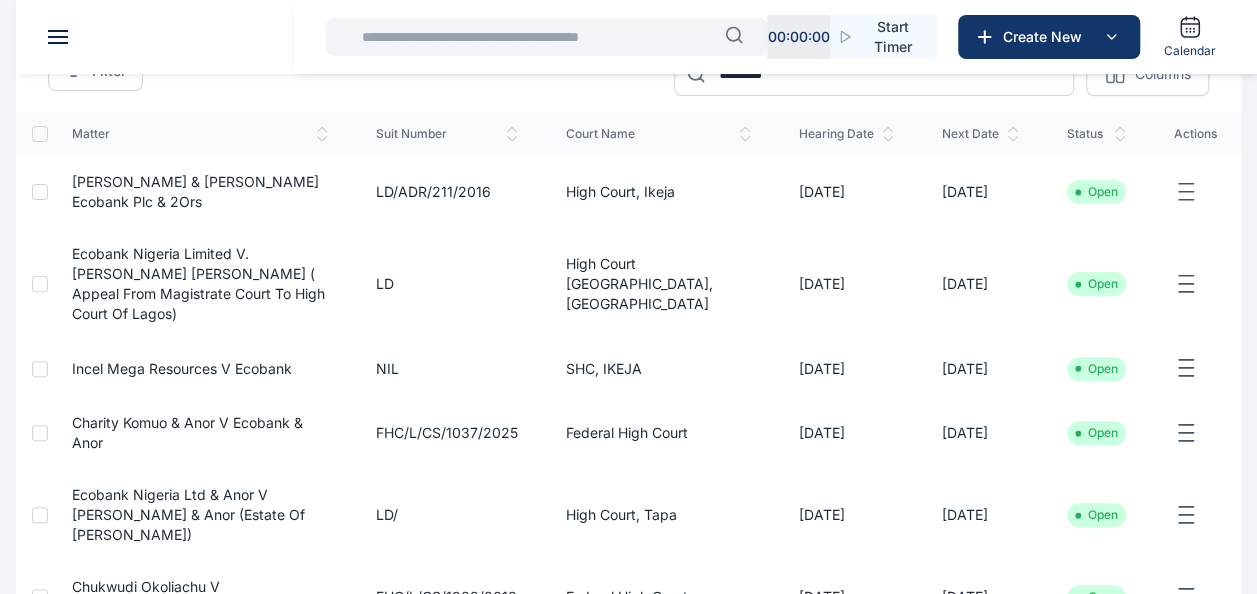 click at bounding box center (1195, 433) 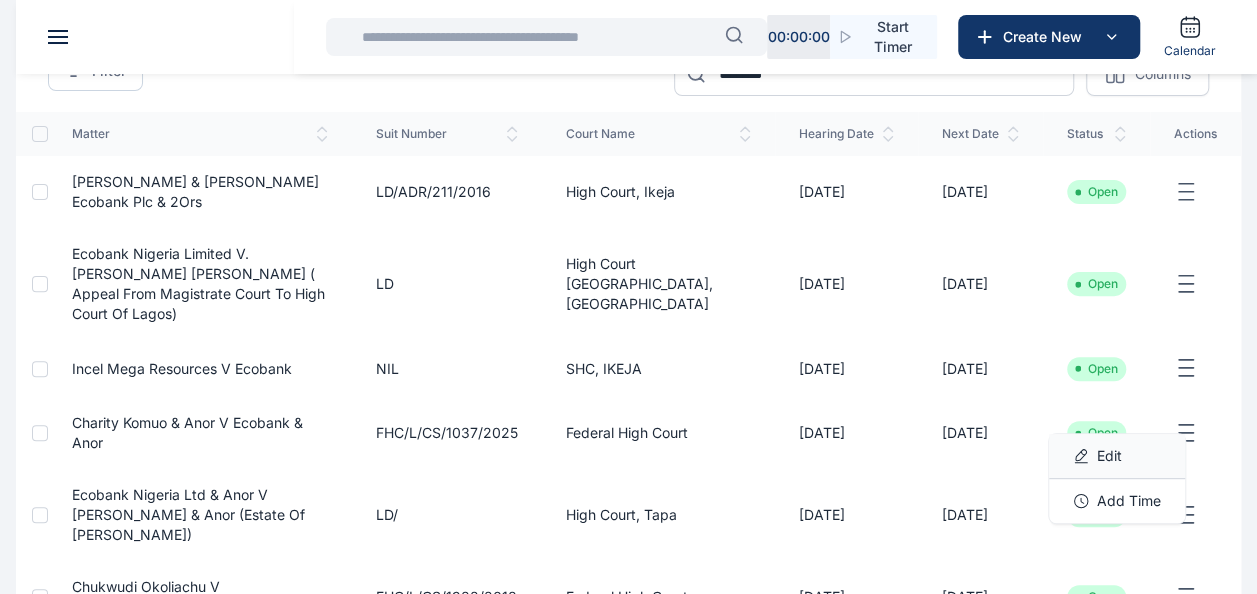 click on "Edit" at bounding box center (1117, 456) 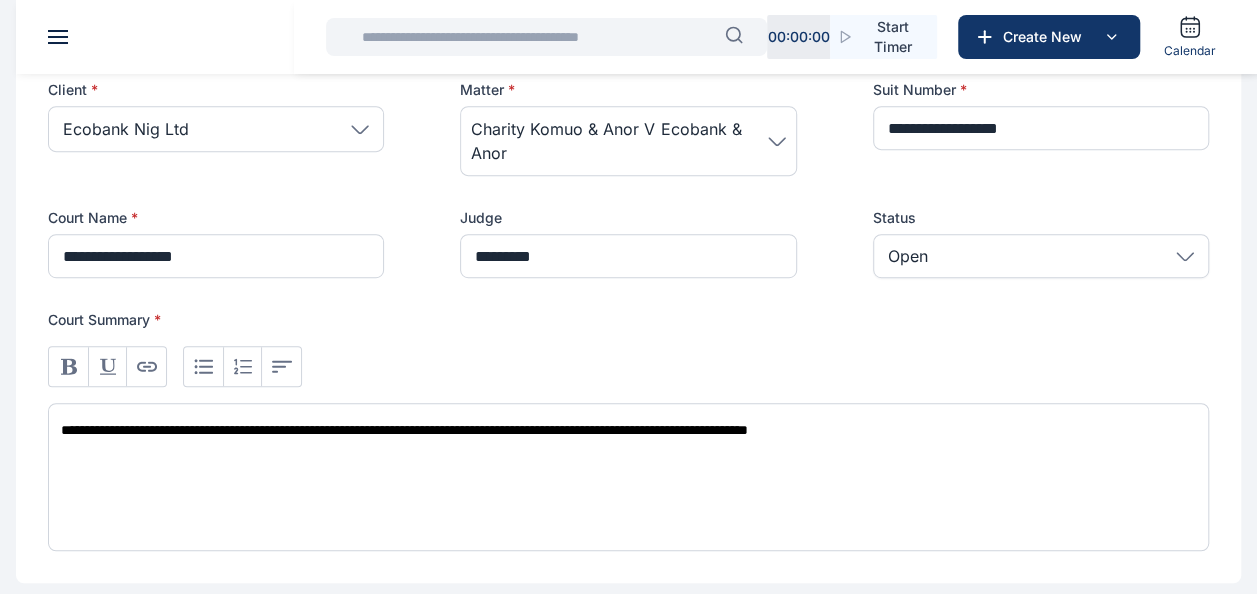 scroll, scrollTop: 0, scrollLeft: 0, axis: both 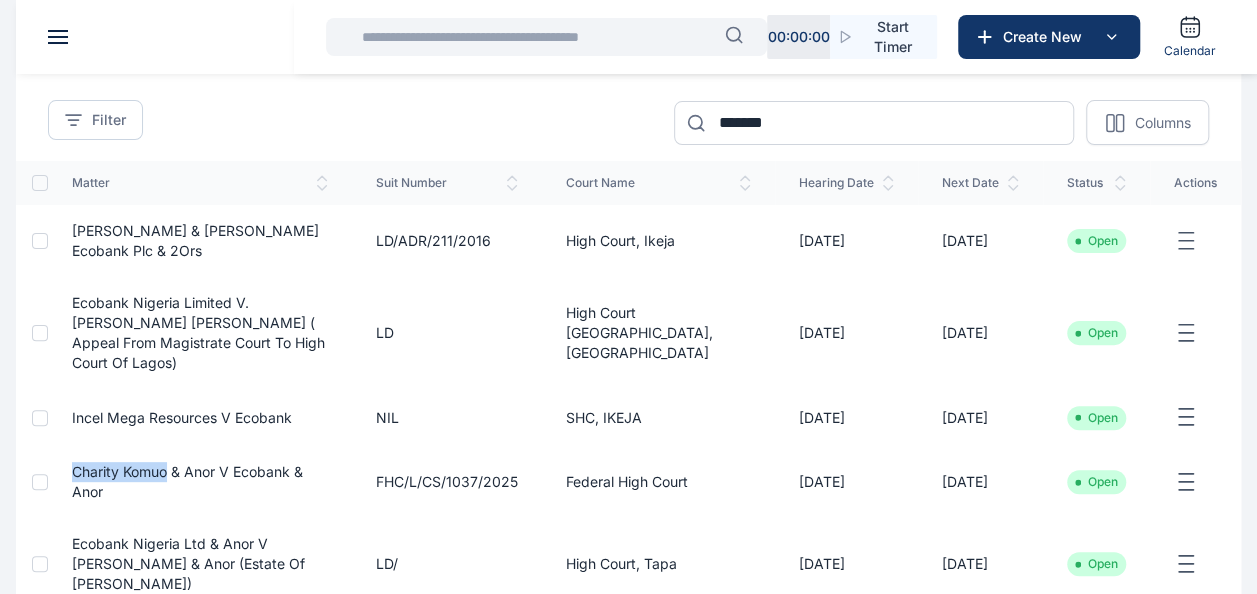 drag, startPoint x: 61, startPoint y: 454, endPoint x: 169, endPoint y: 465, distance: 108.55874 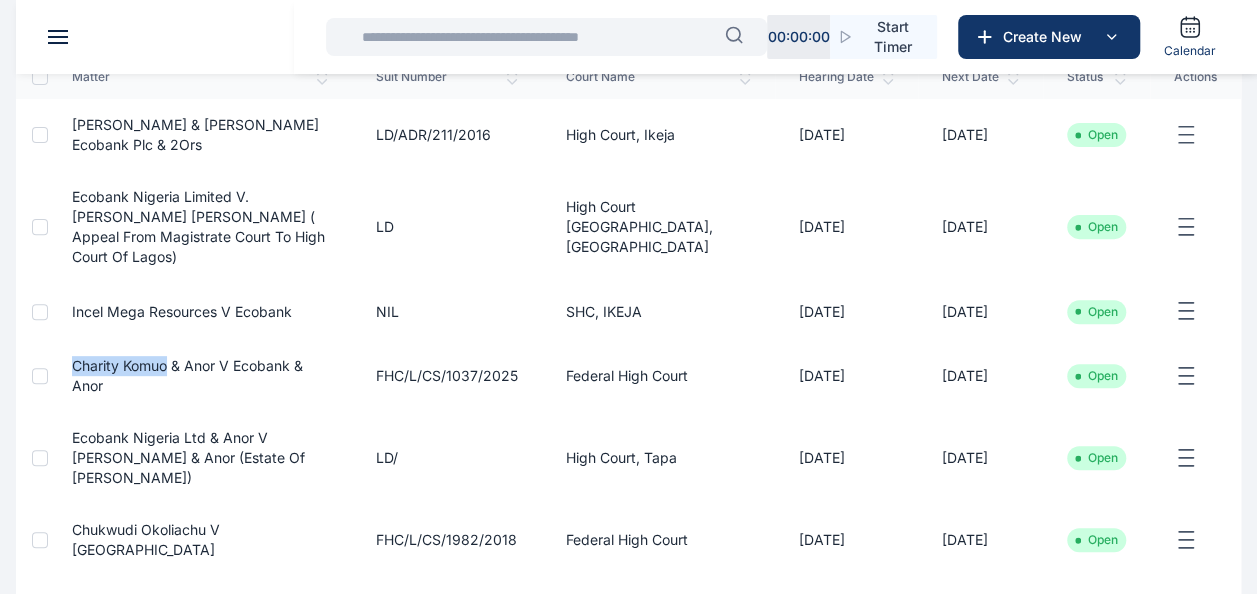 scroll, scrollTop: 253, scrollLeft: 0, axis: vertical 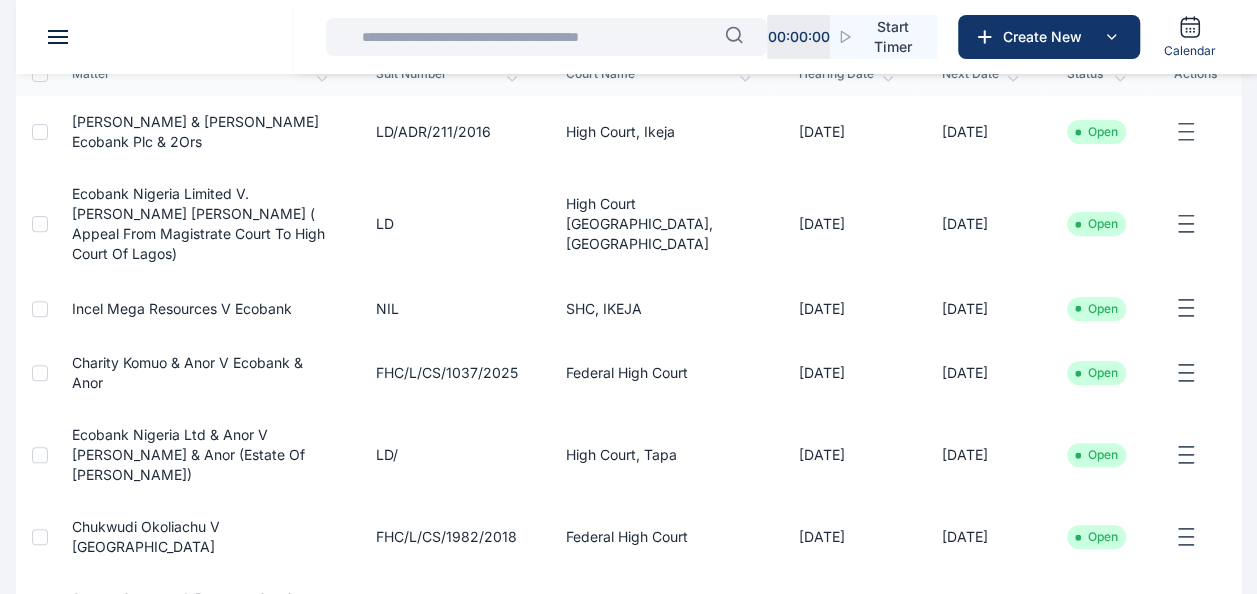 click at bounding box center (537, 37) 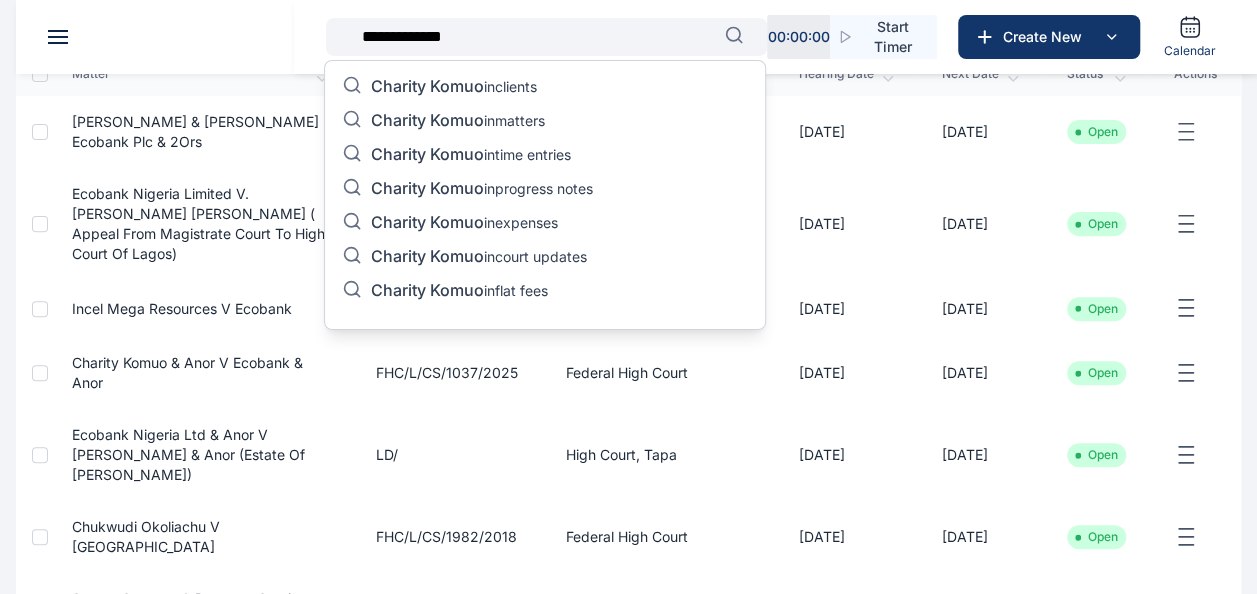 type on "**********" 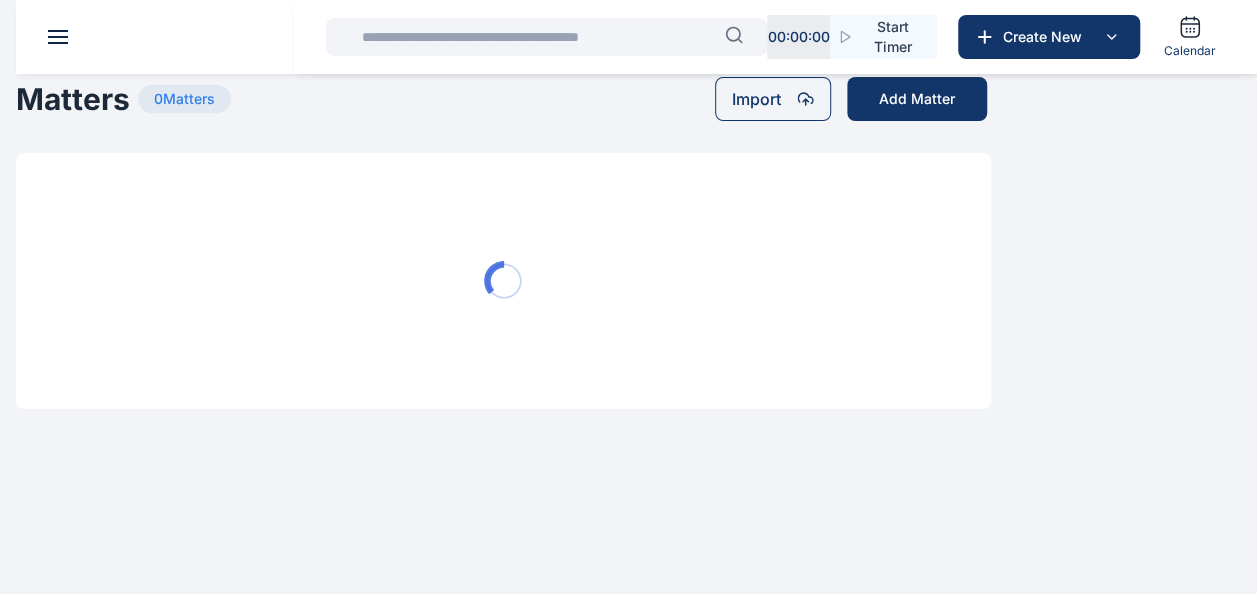 scroll, scrollTop: 0, scrollLeft: 0, axis: both 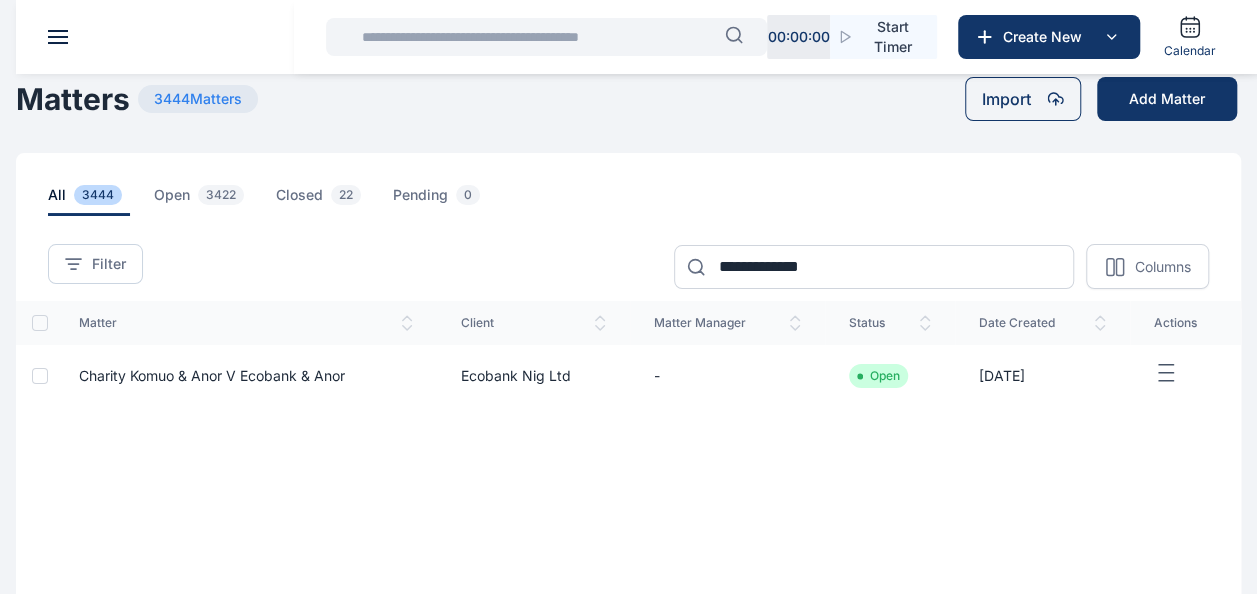click at bounding box center [1185, 373] 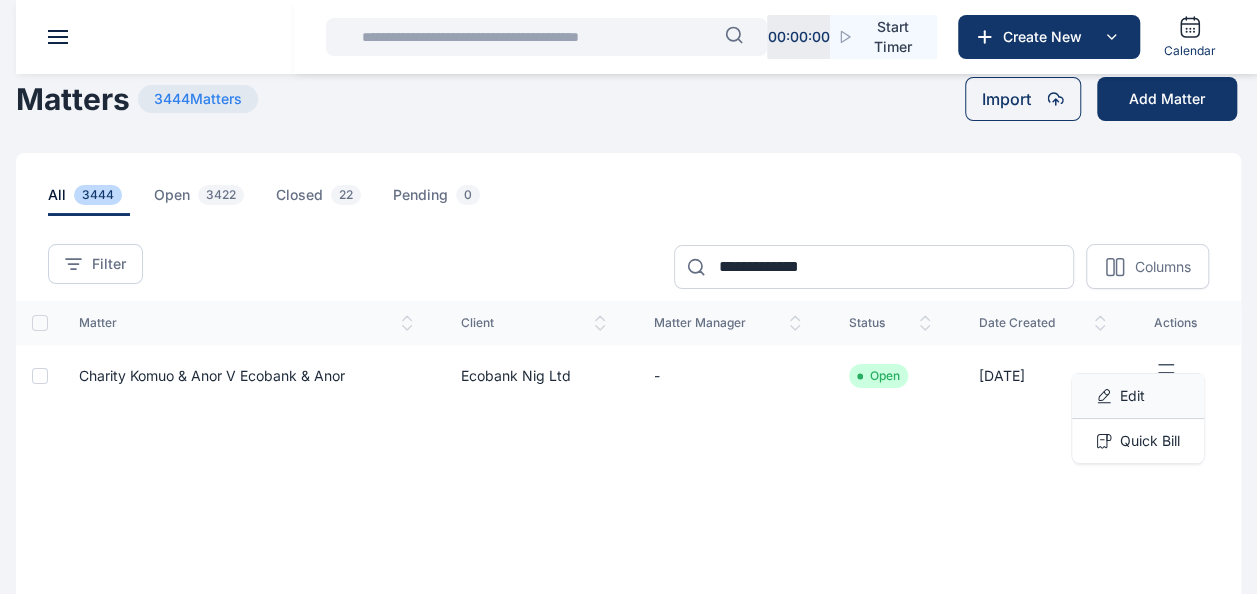 click on "Edit" at bounding box center [1132, 396] 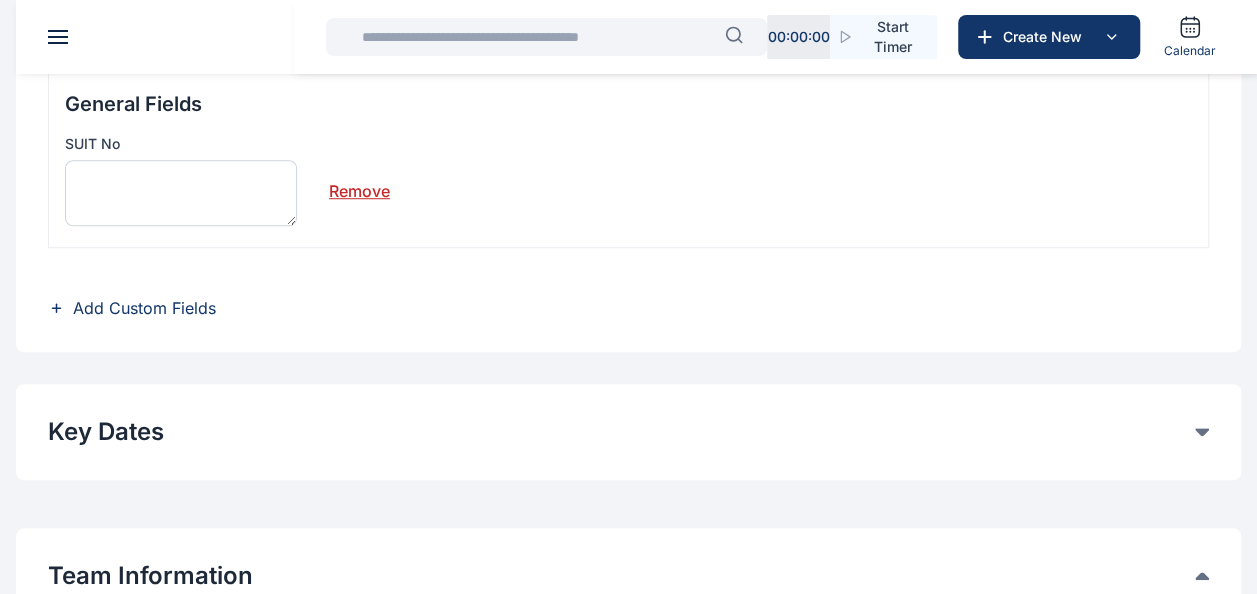 scroll, scrollTop: 0, scrollLeft: 0, axis: both 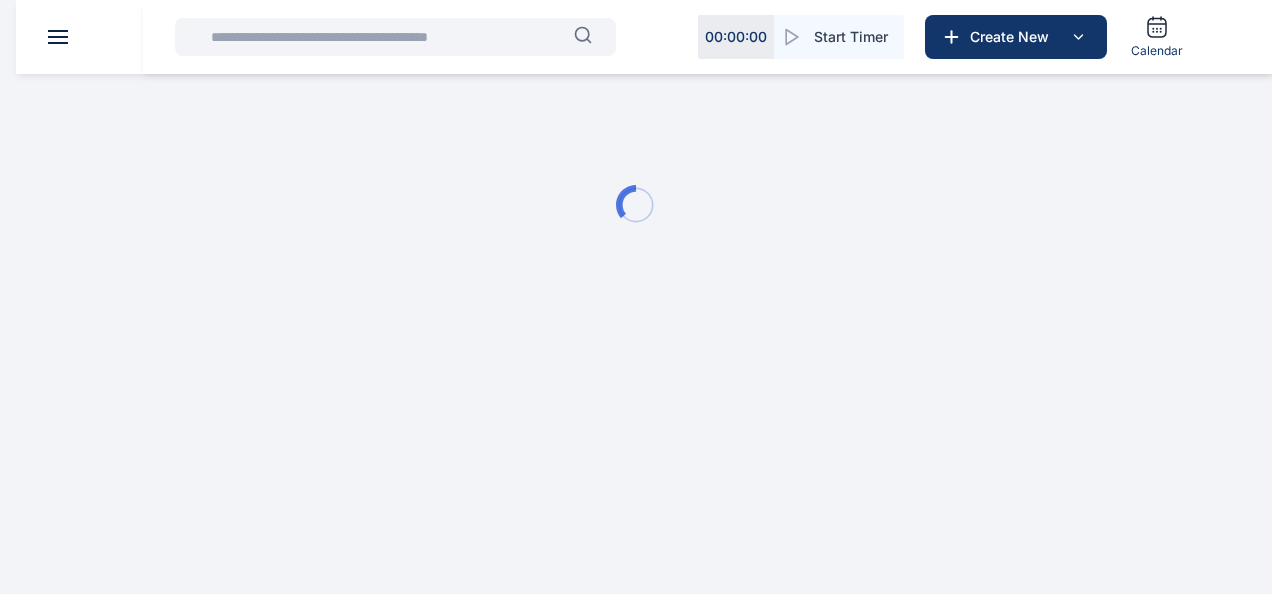 click at bounding box center [386, 37] 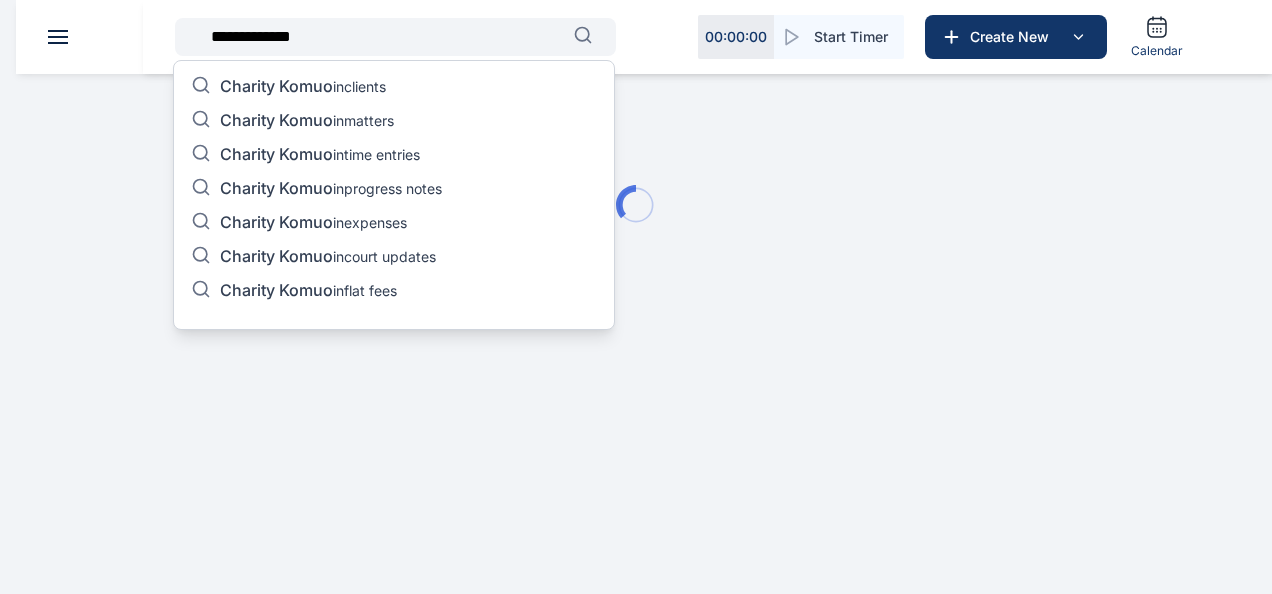 type on "**********" 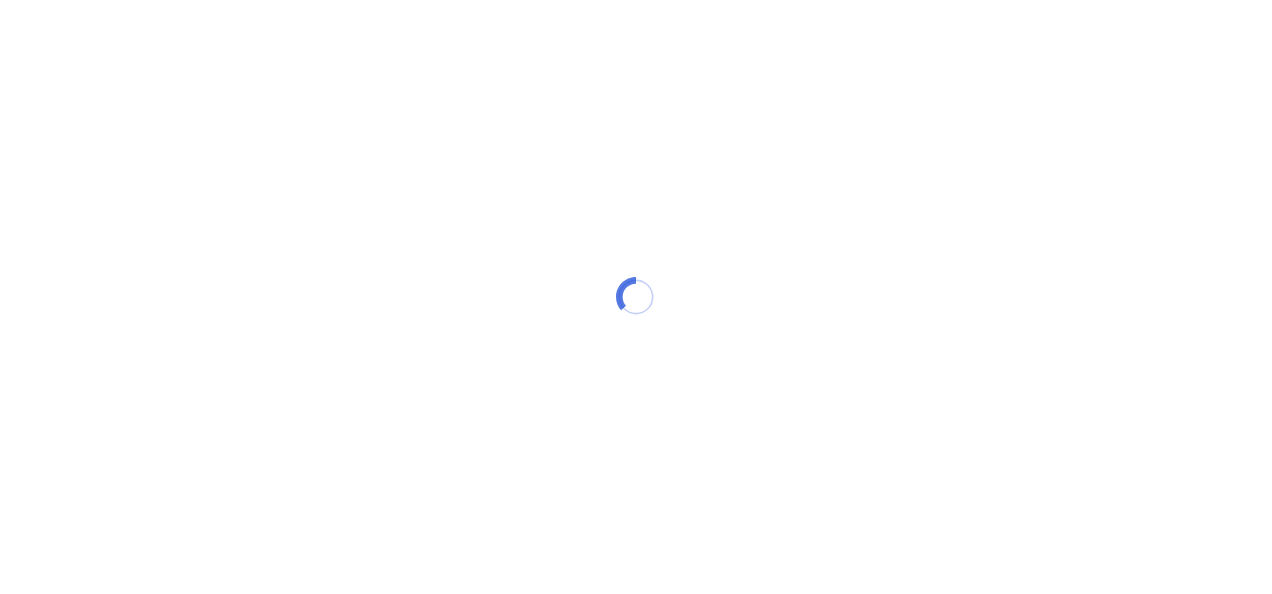 scroll, scrollTop: 0, scrollLeft: 0, axis: both 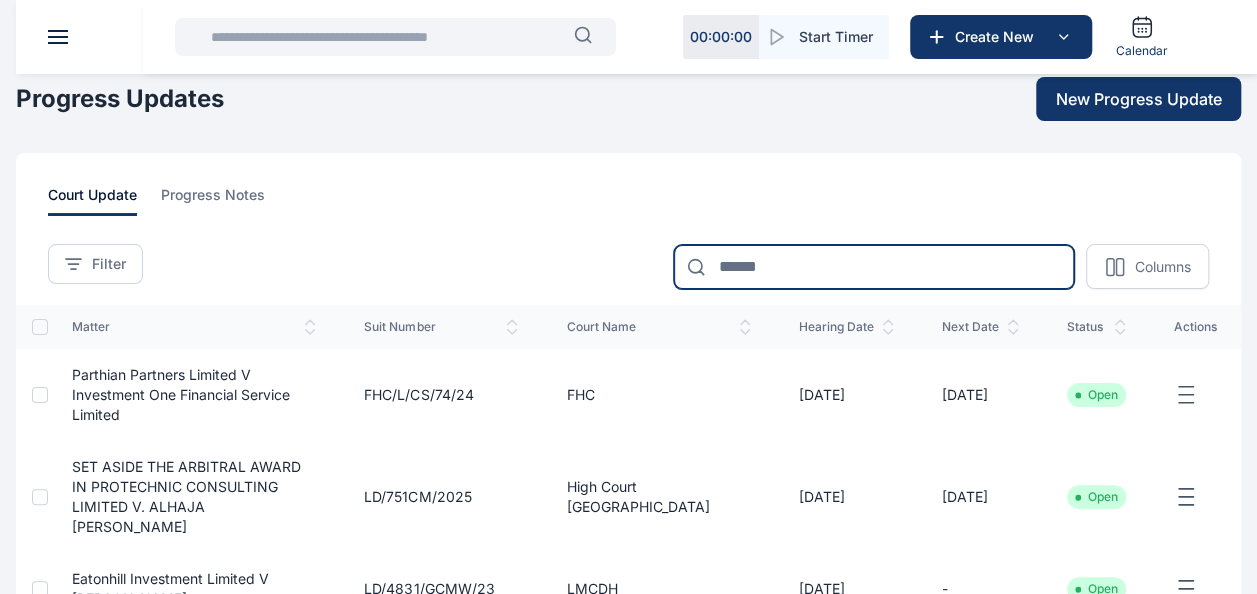click at bounding box center [874, 267] 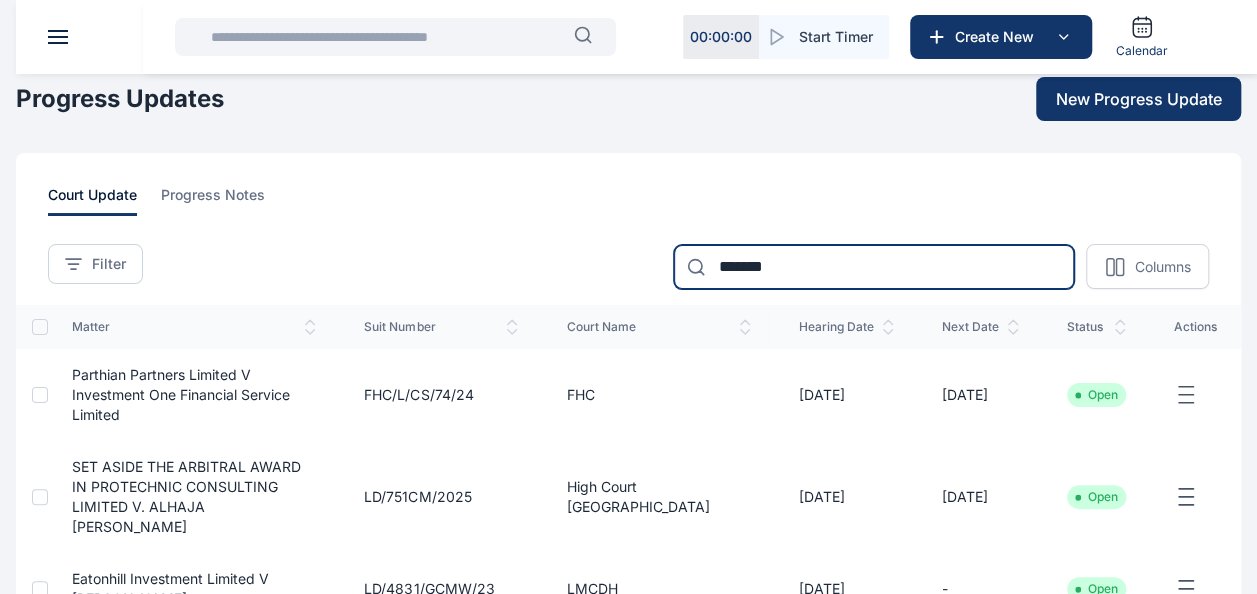 type on "*******" 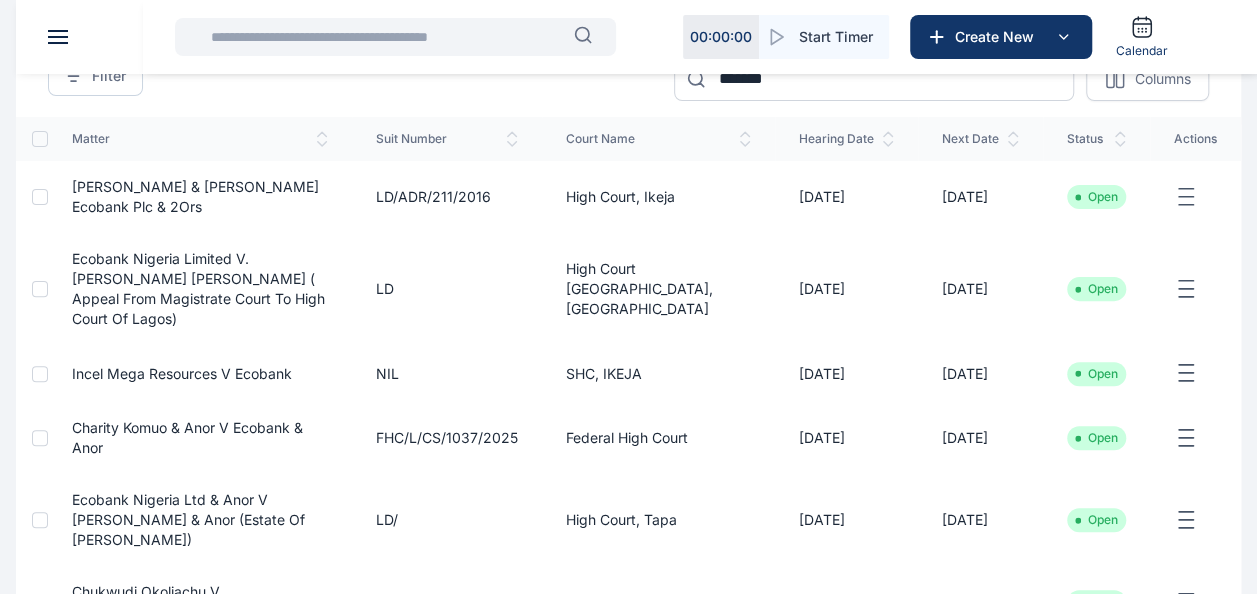 scroll, scrollTop: 189, scrollLeft: 0, axis: vertical 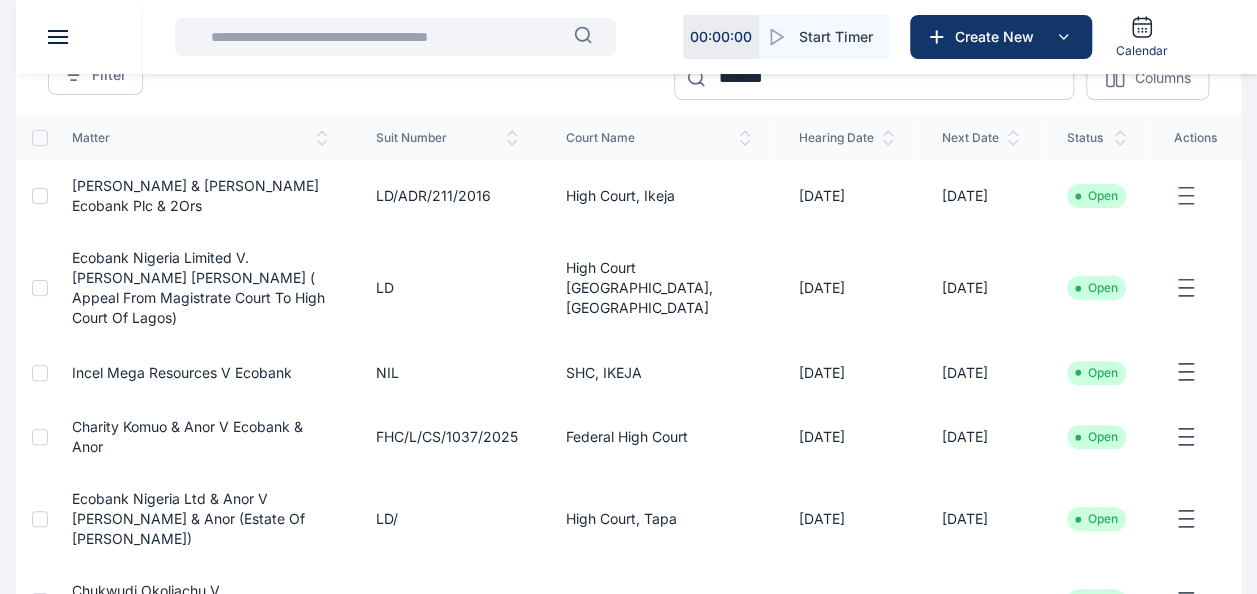 click 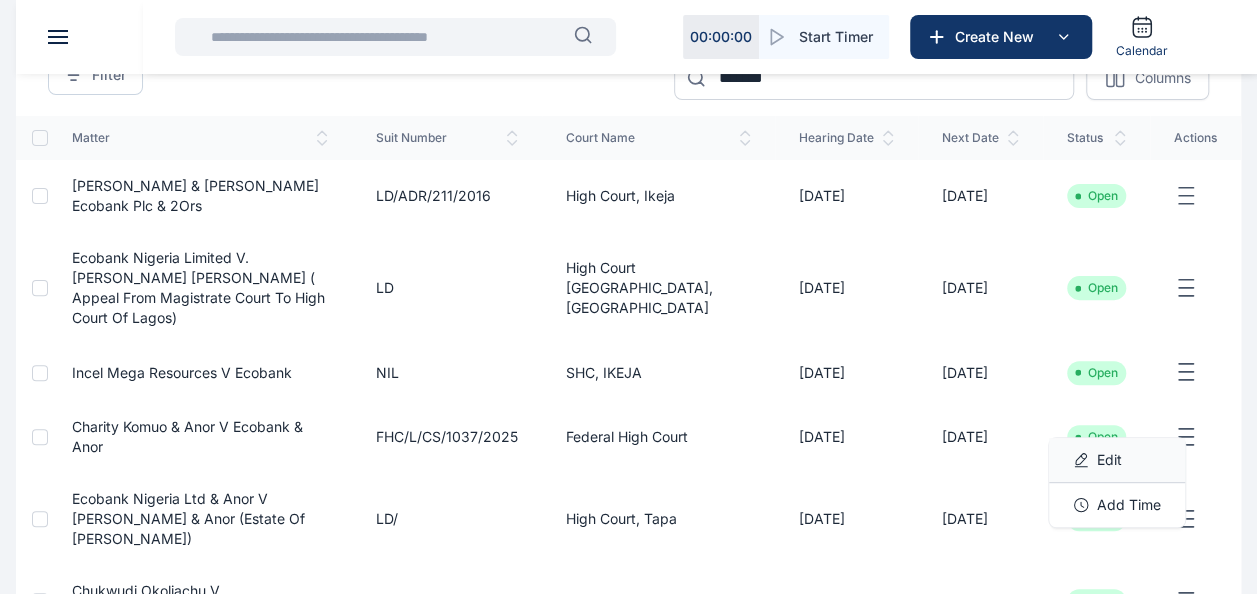 click on "Edit" at bounding box center [1109, 460] 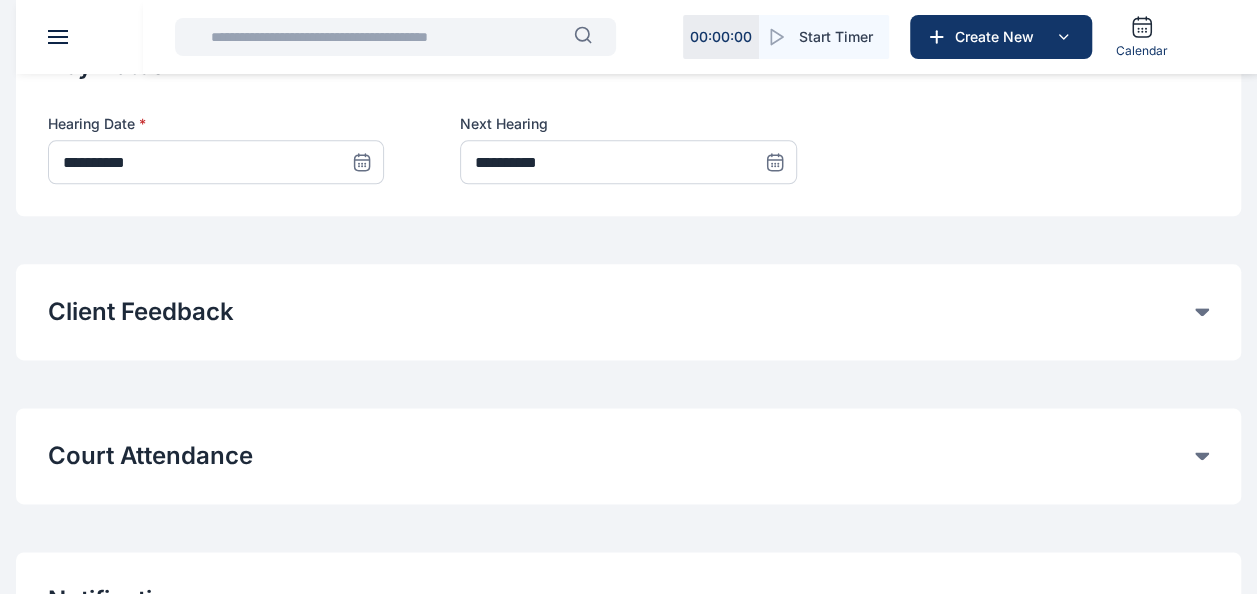 scroll, scrollTop: 1088, scrollLeft: 0, axis: vertical 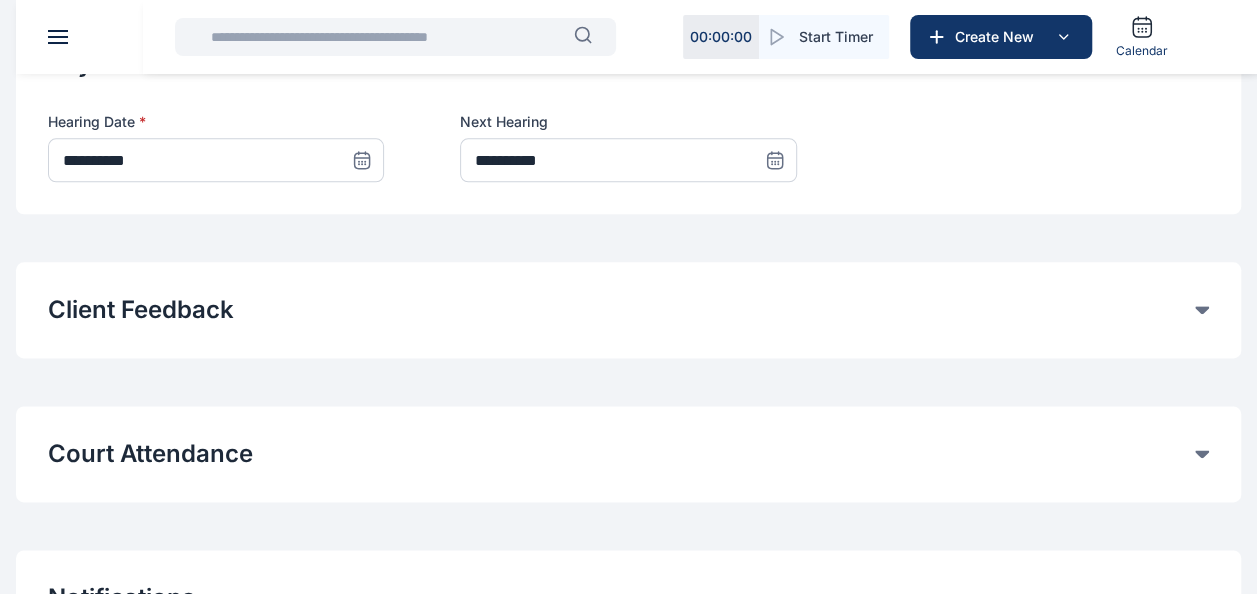 click on "Court Attendance" at bounding box center (621, -583) 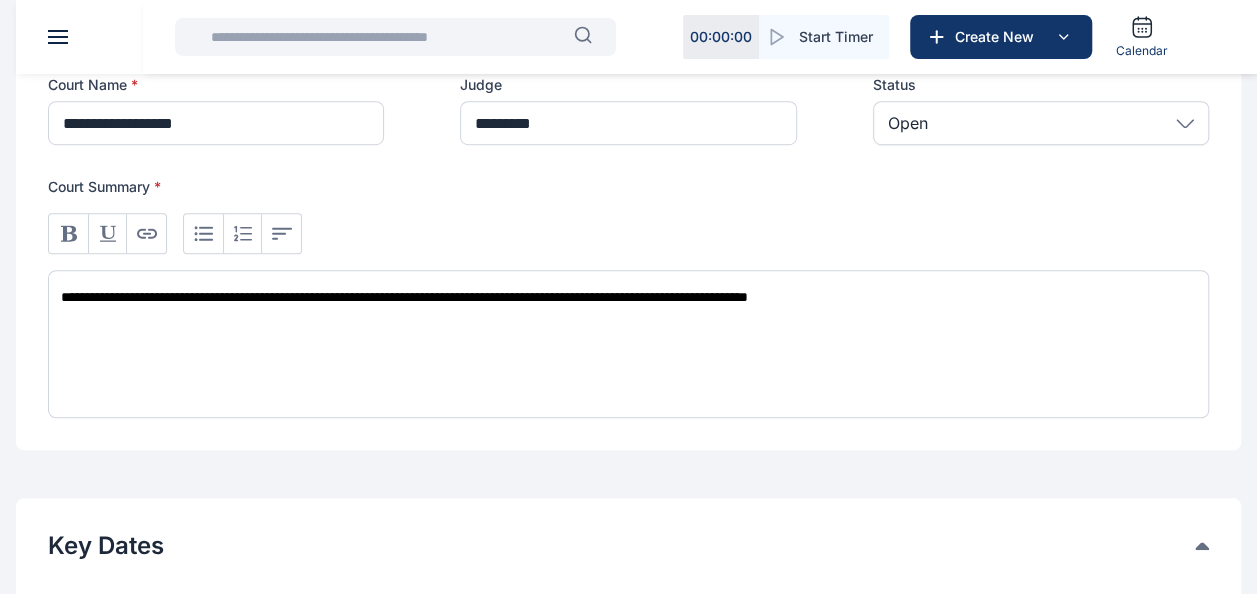 scroll, scrollTop: 575, scrollLeft: 0, axis: vertical 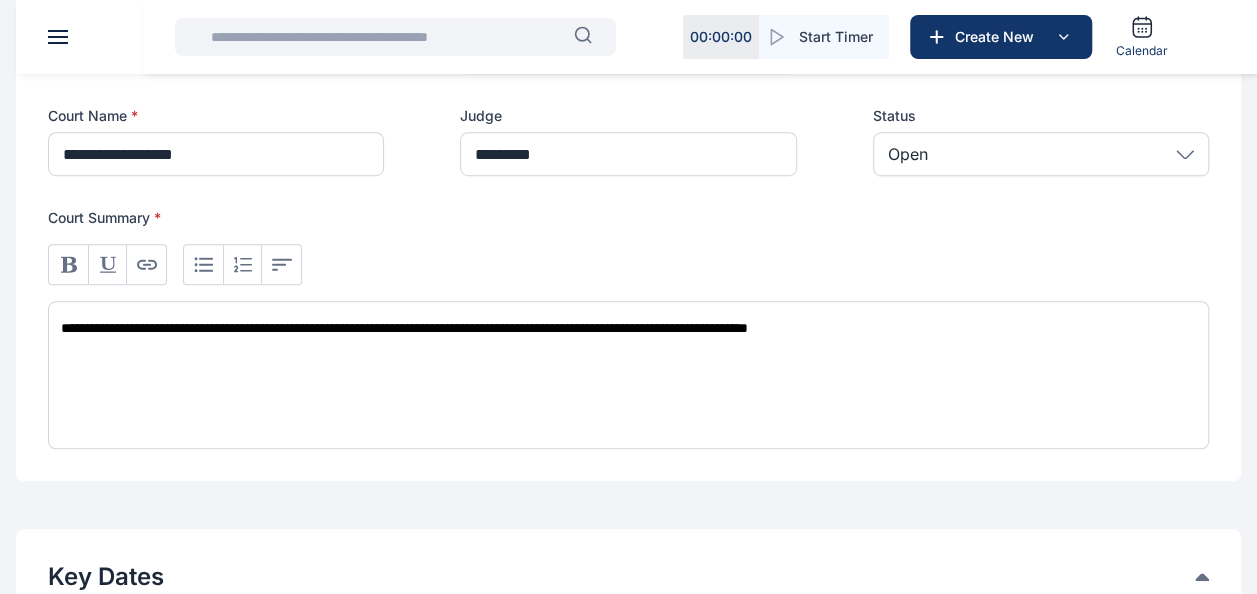 click on "**********" at bounding box center (628, 375) 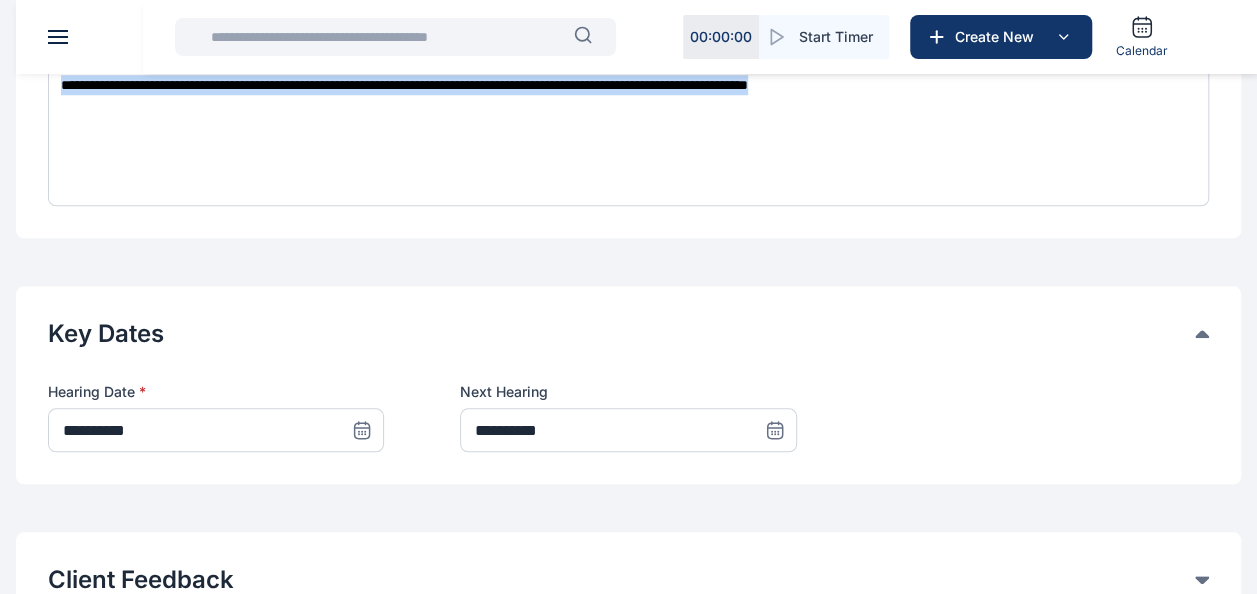 scroll, scrollTop: 824, scrollLeft: 0, axis: vertical 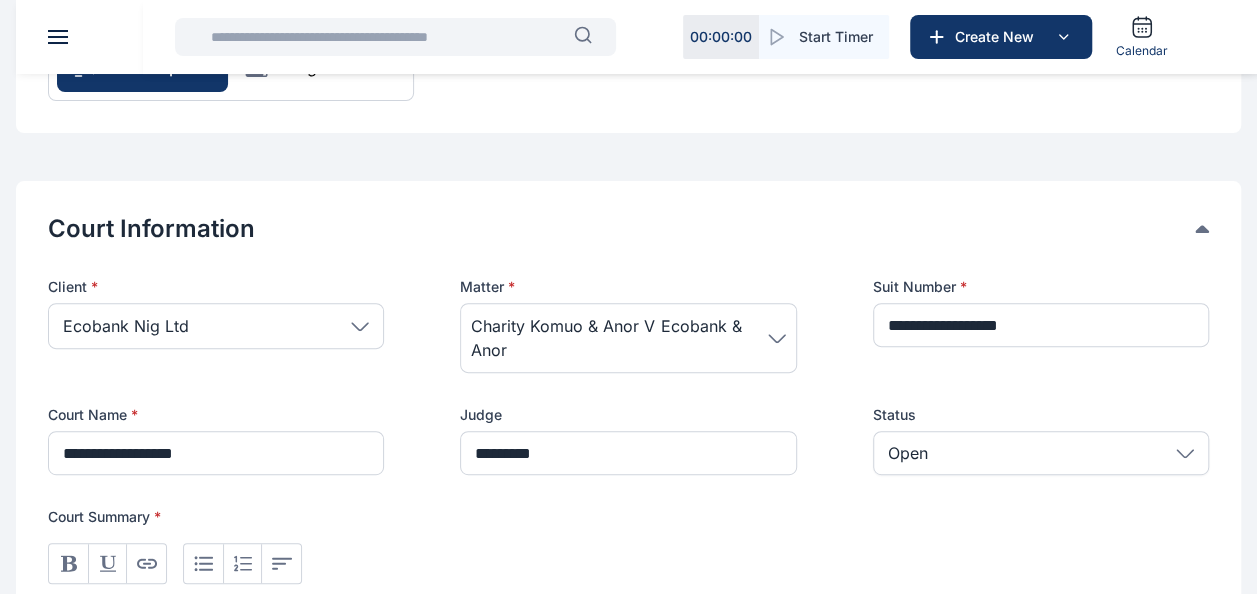 click on "Charity Komuo & Anor V Ecobank & Anor" at bounding box center [619, 338] 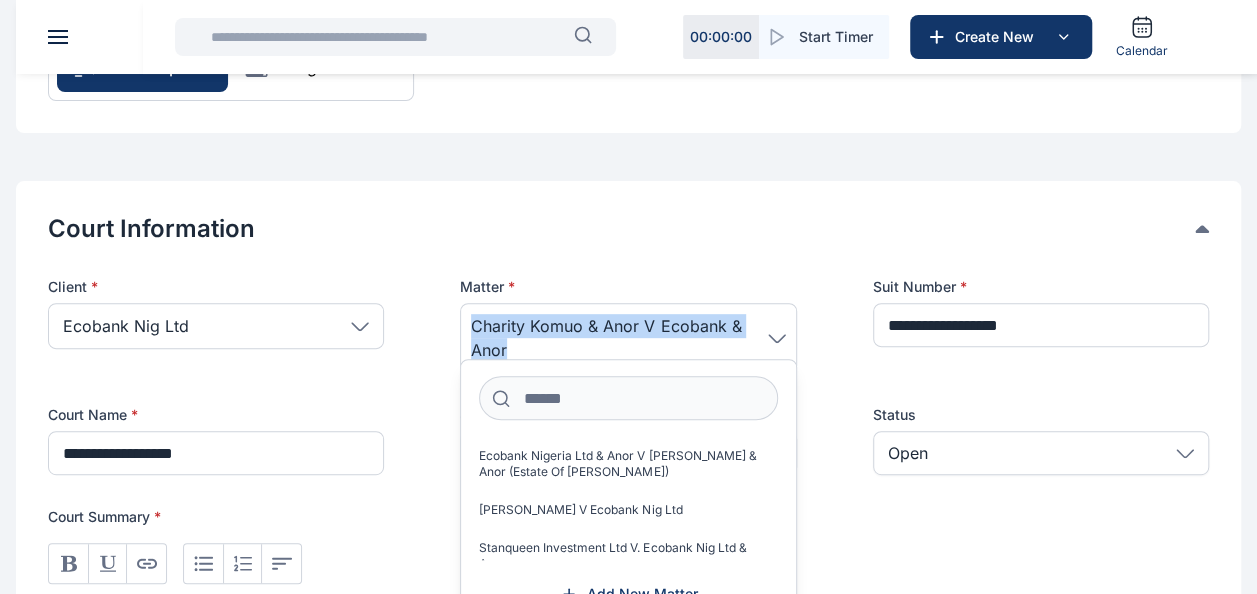 drag, startPoint x: 474, startPoint y: 318, endPoint x: 550, endPoint y: 368, distance: 90.97253 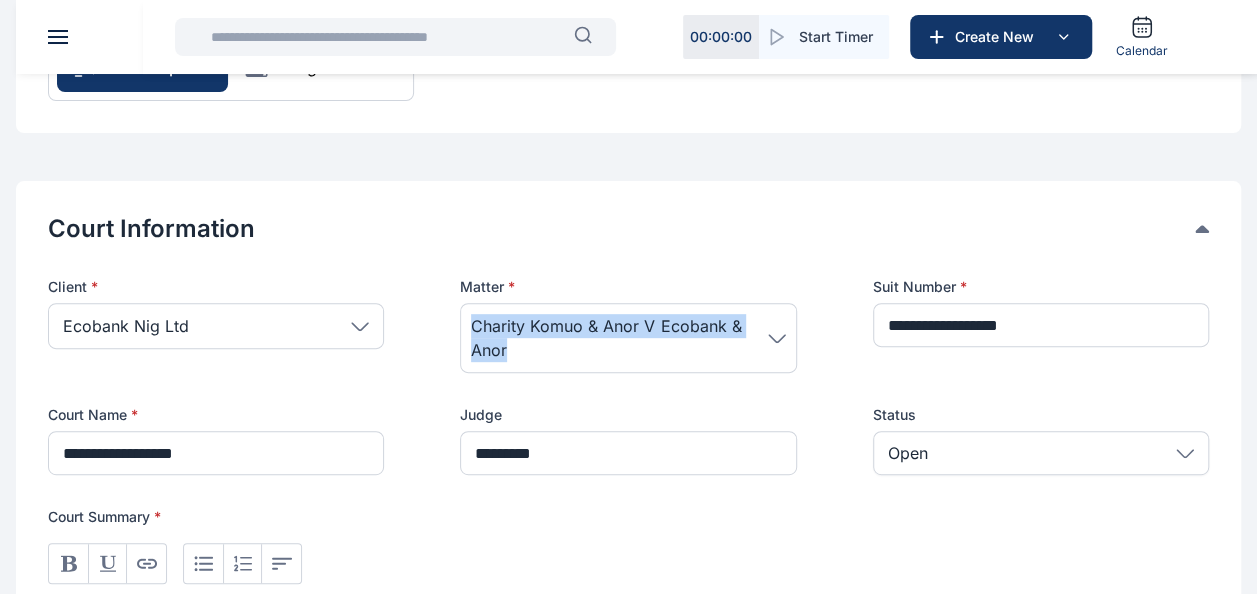 copy on "Charity Komuo & Anor V Ecobank & Anor" 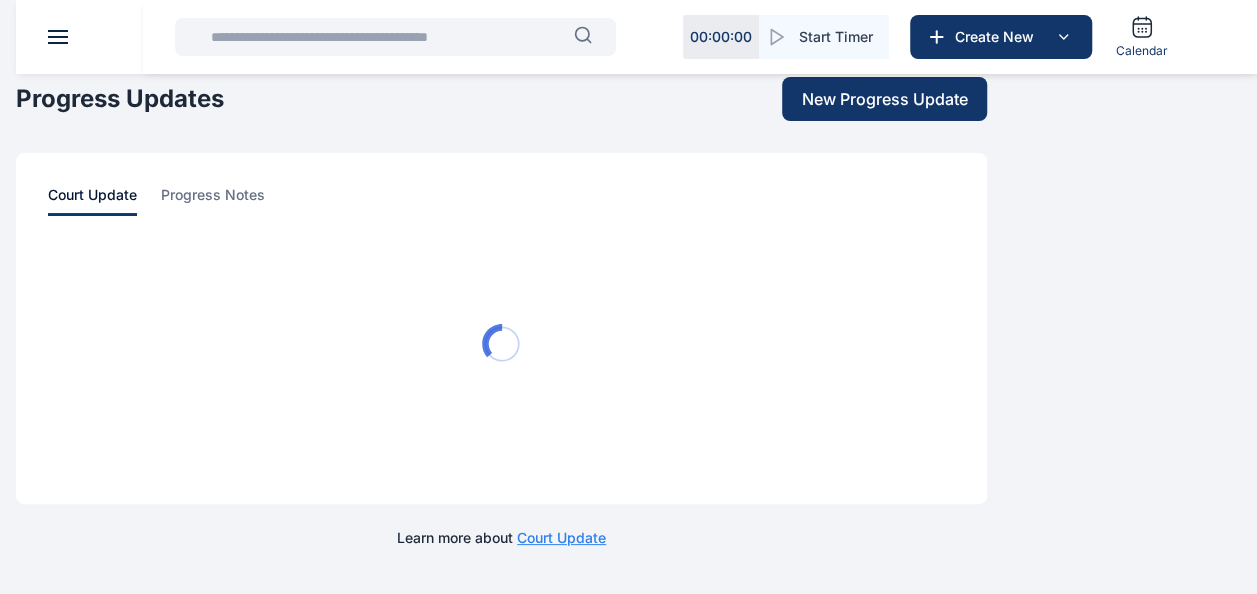 scroll, scrollTop: 0, scrollLeft: 0, axis: both 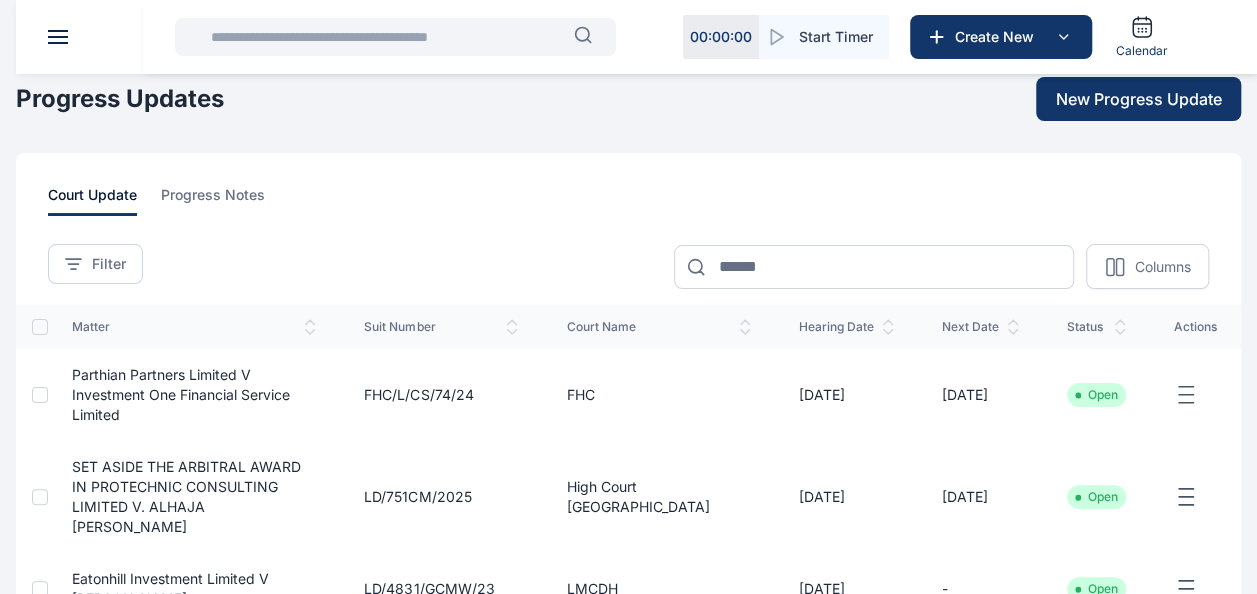 click at bounding box center [386, 37] 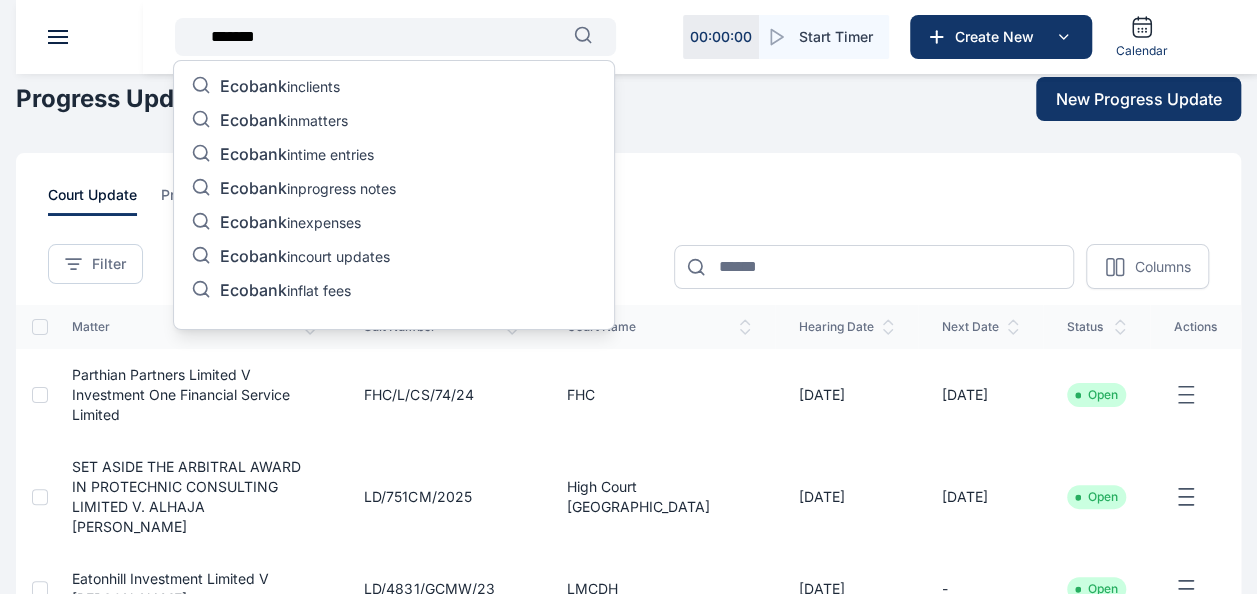 type on "*******" 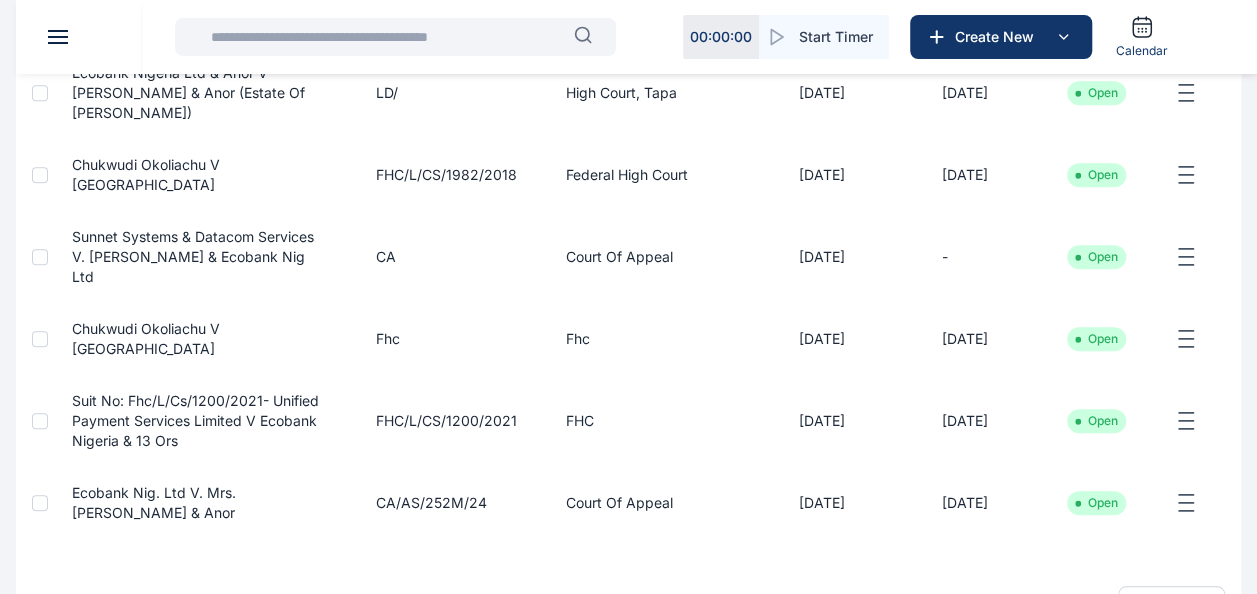 scroll, scrollTop: 632, scrollLeft: 0, axis: vertical 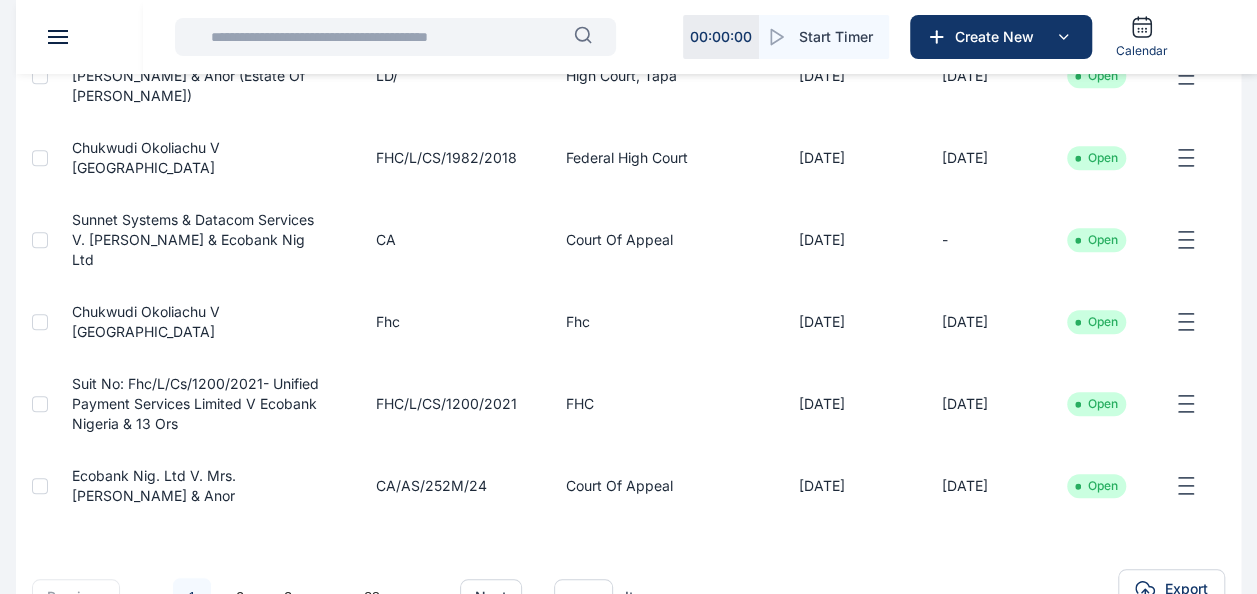 drag, startPoint x: 64, startPoint y: 376, endPoint x: 130, endPoint y: 407, distance: 72.91776 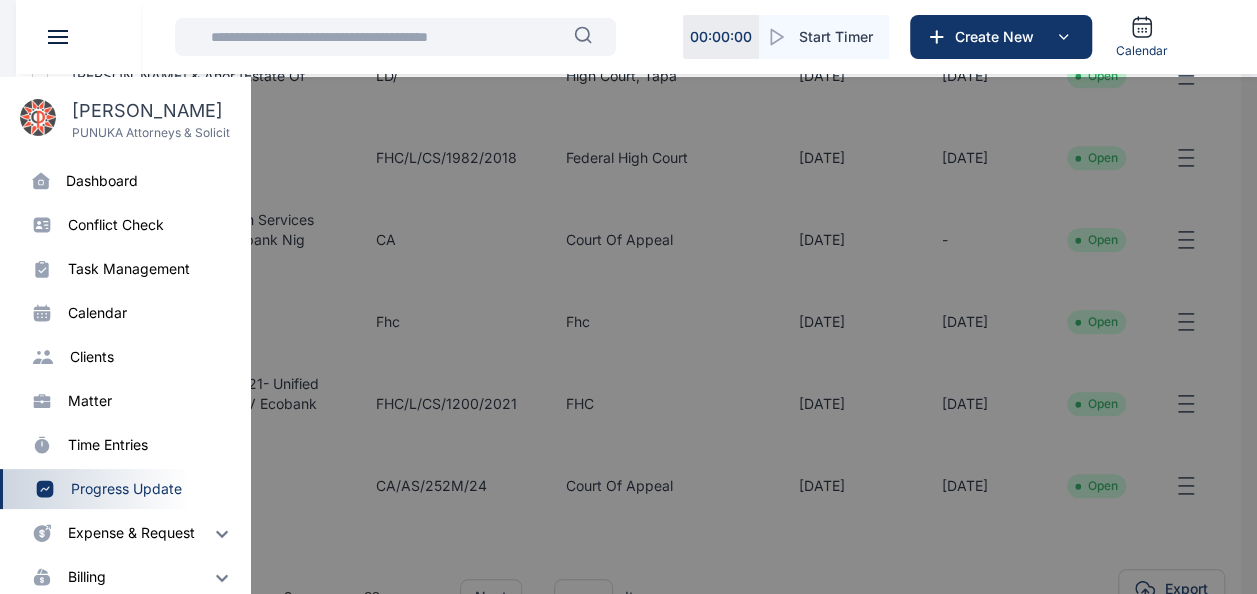 click at bounding box center [644, 374] 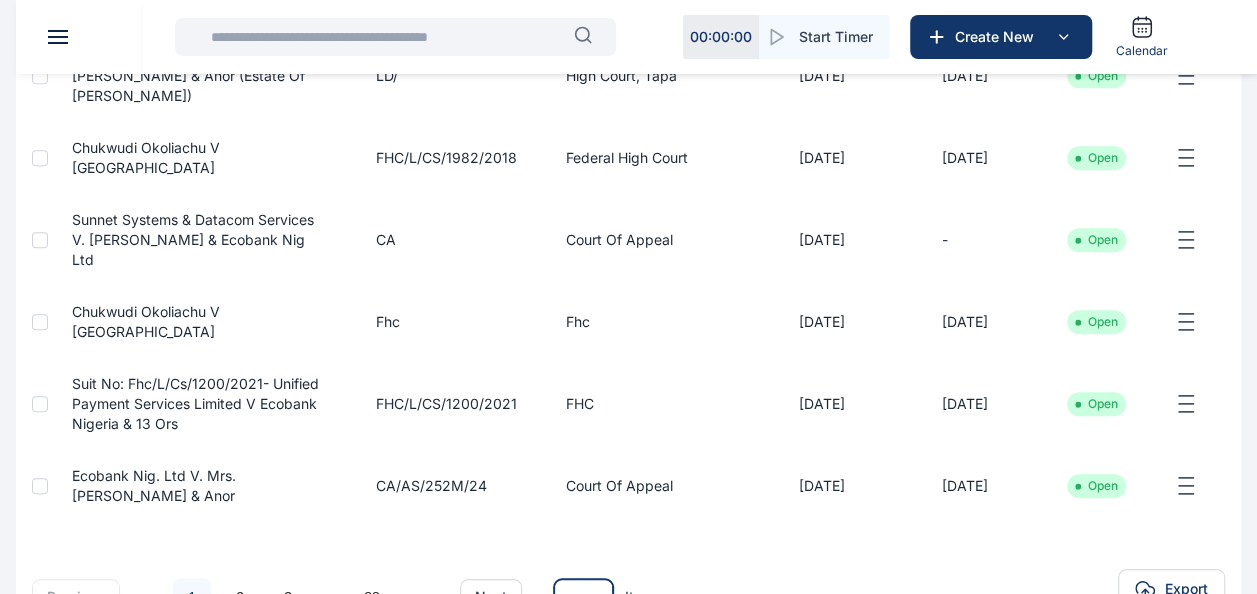 click on "** ** **" at bounding box center (583, 597) 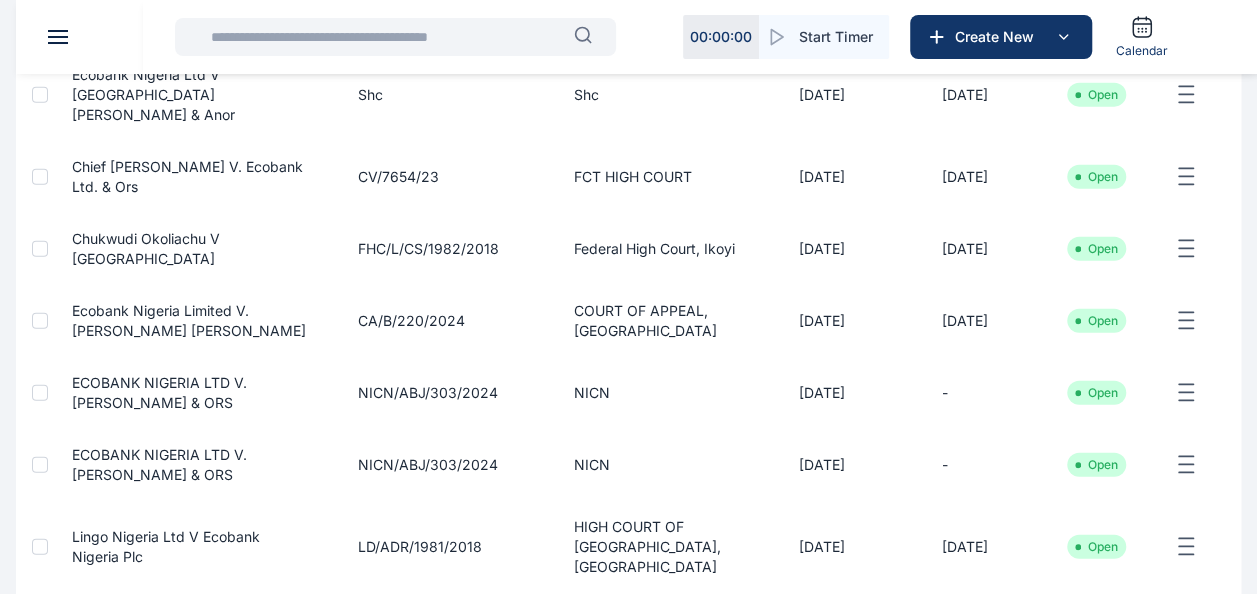 scroll, scrollTop: 2303, scrollLeft: 0, axis: vertical 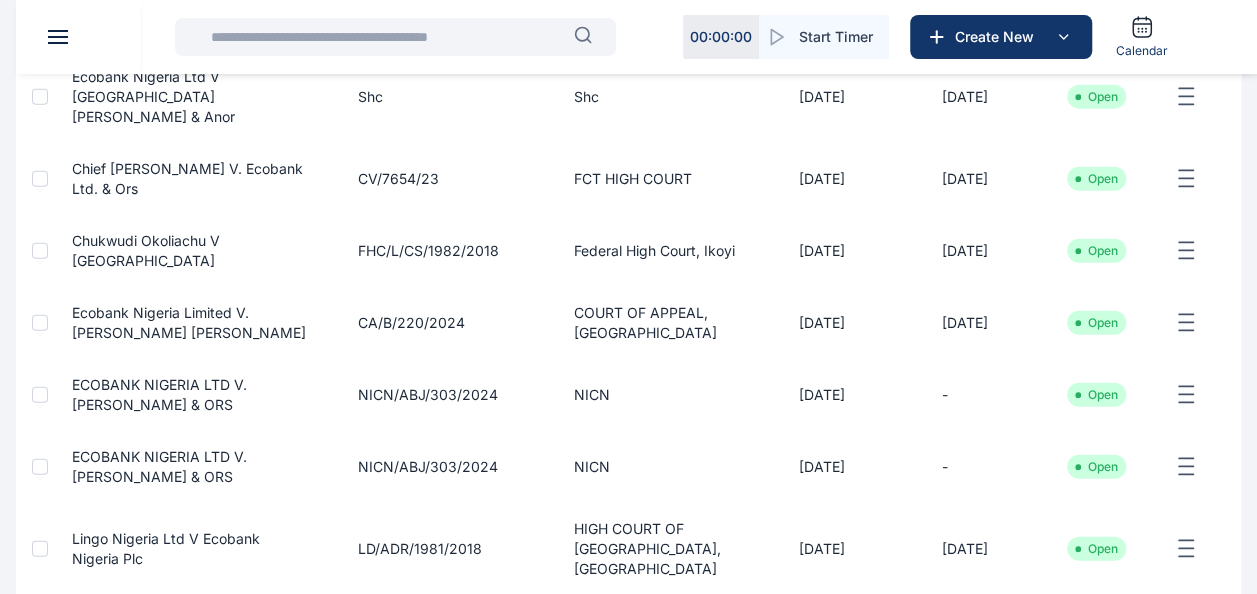 click 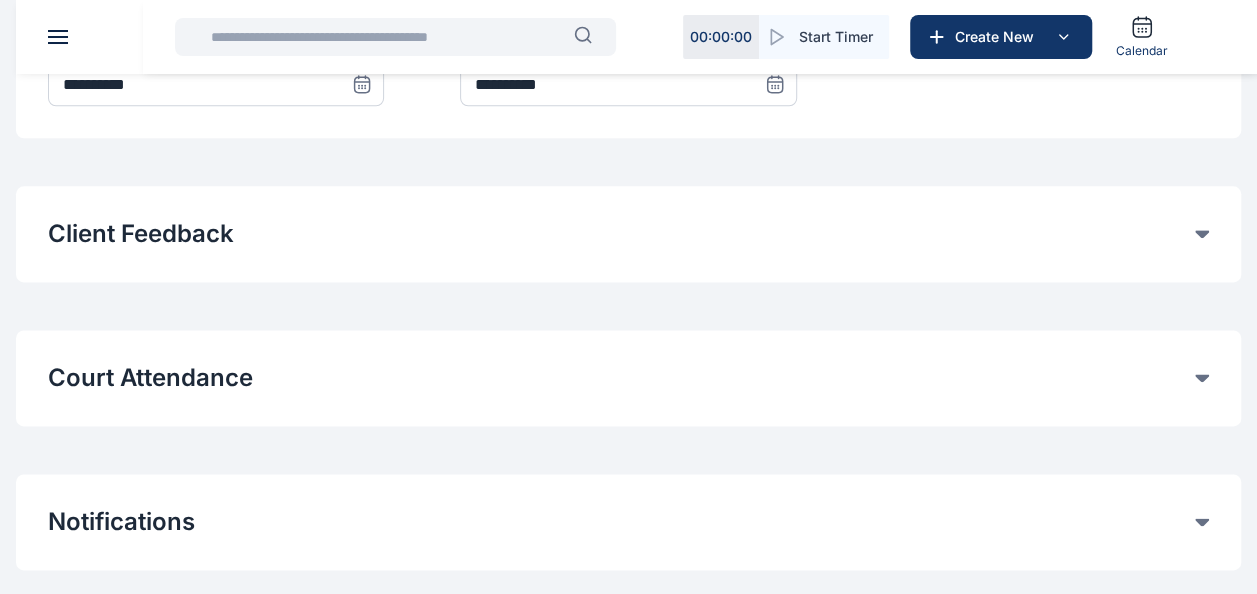 scroll, scrollTop: 1162, scrollLeft: 0, axis: vertical 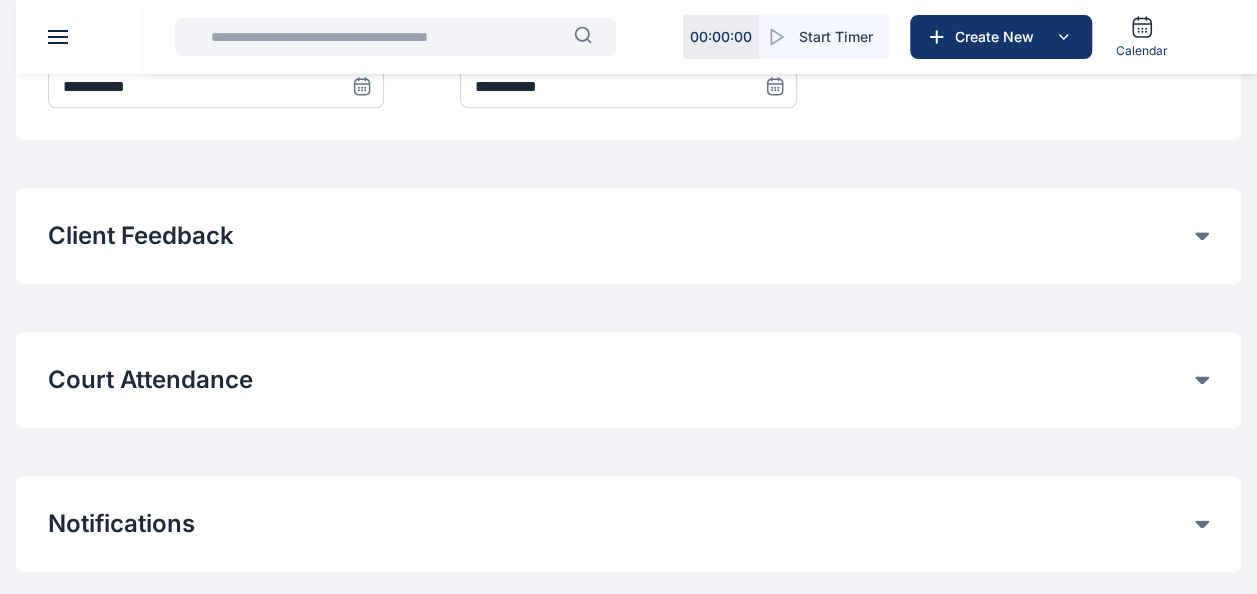 click on "Court Attendance" at bounding box center [621, -657] 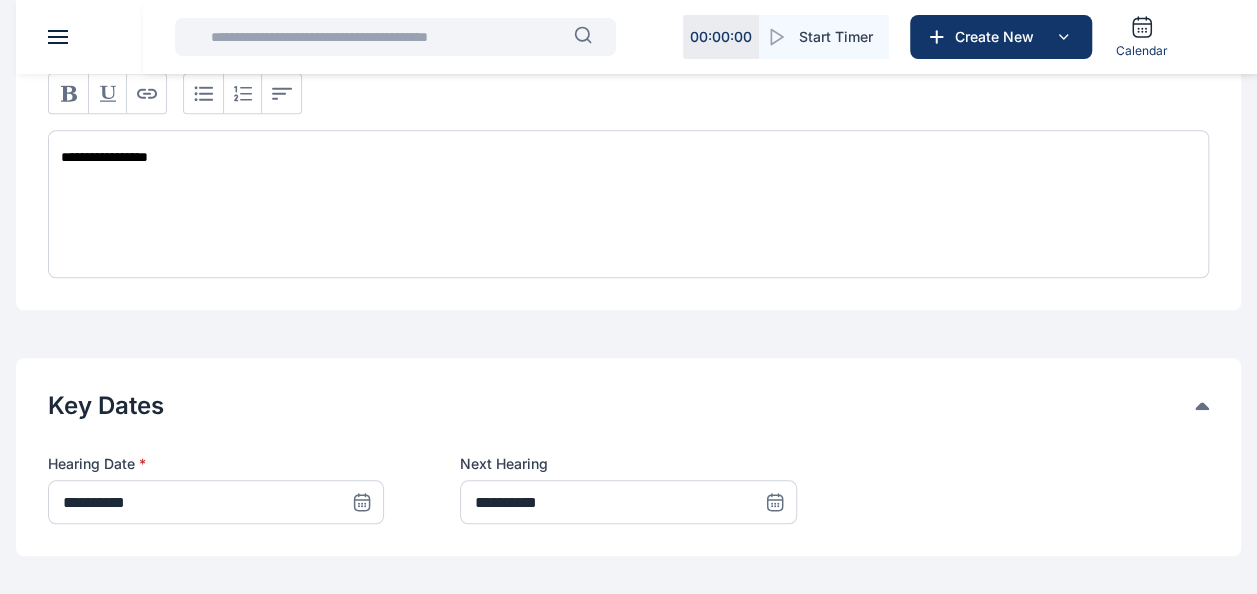 scroll, scrollTop: 578, scrollLeft: 0, axis: vertical 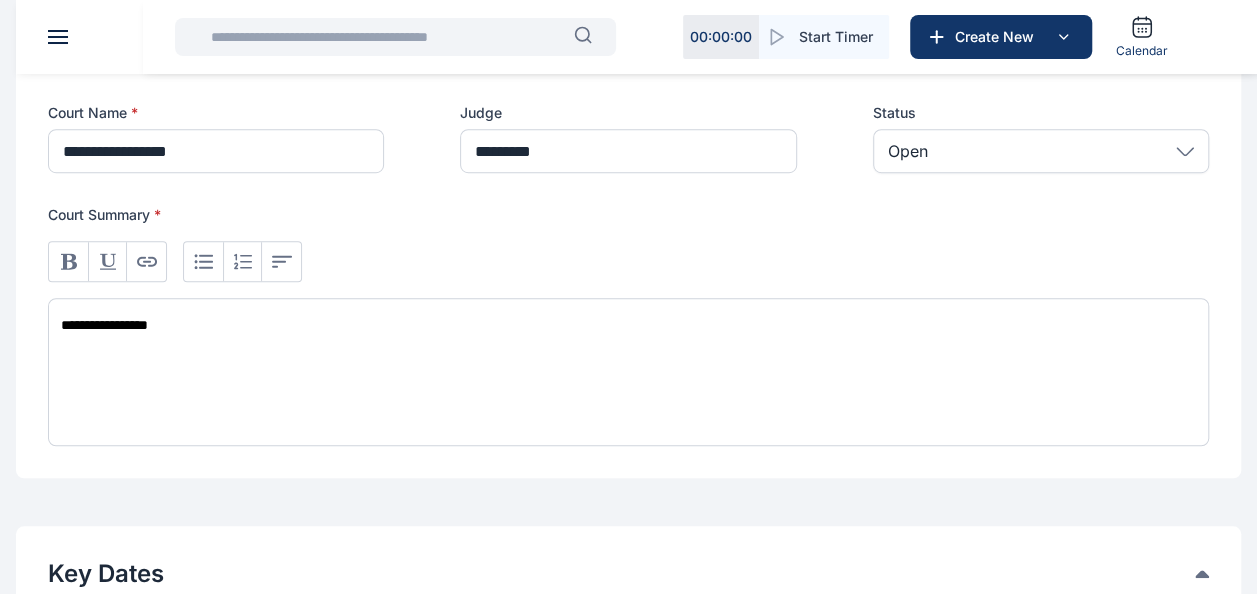 click on "**********" at bounding box center (628, 372) 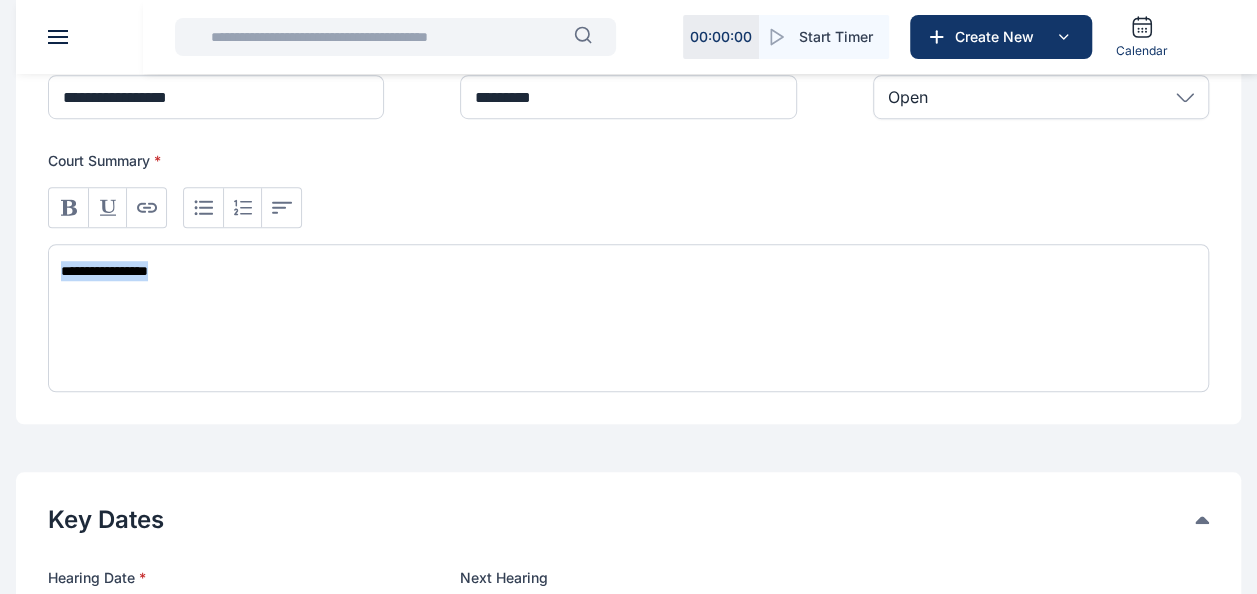 copy on "**********" 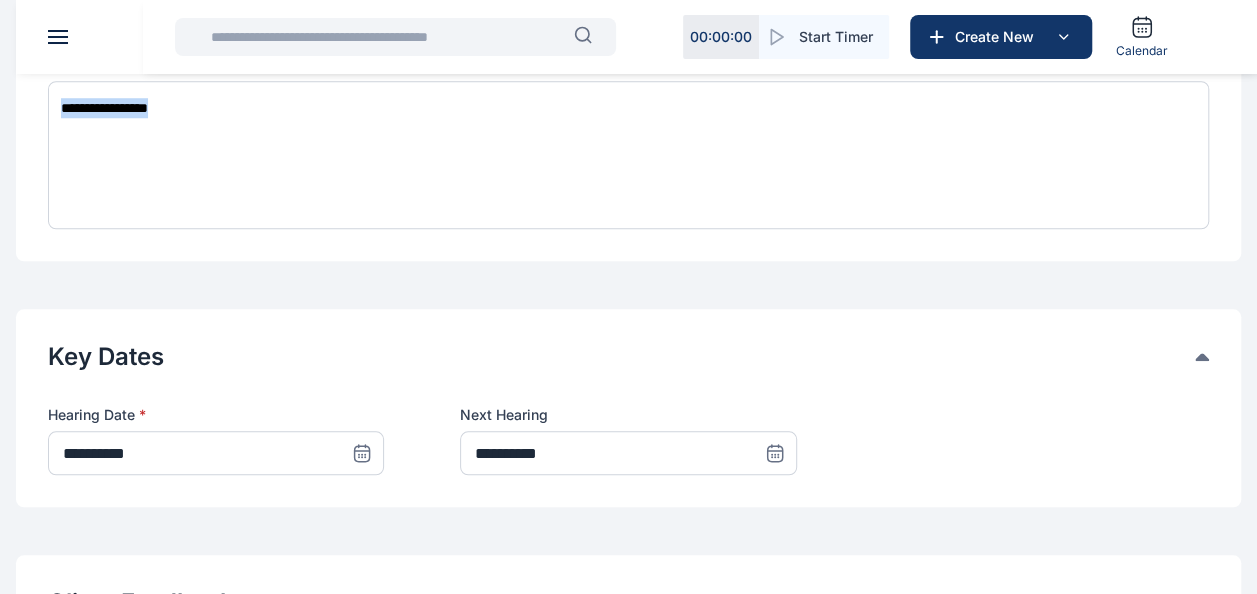 scroll, scrollTop: 835, scrollLeft: 0, axis: vertical 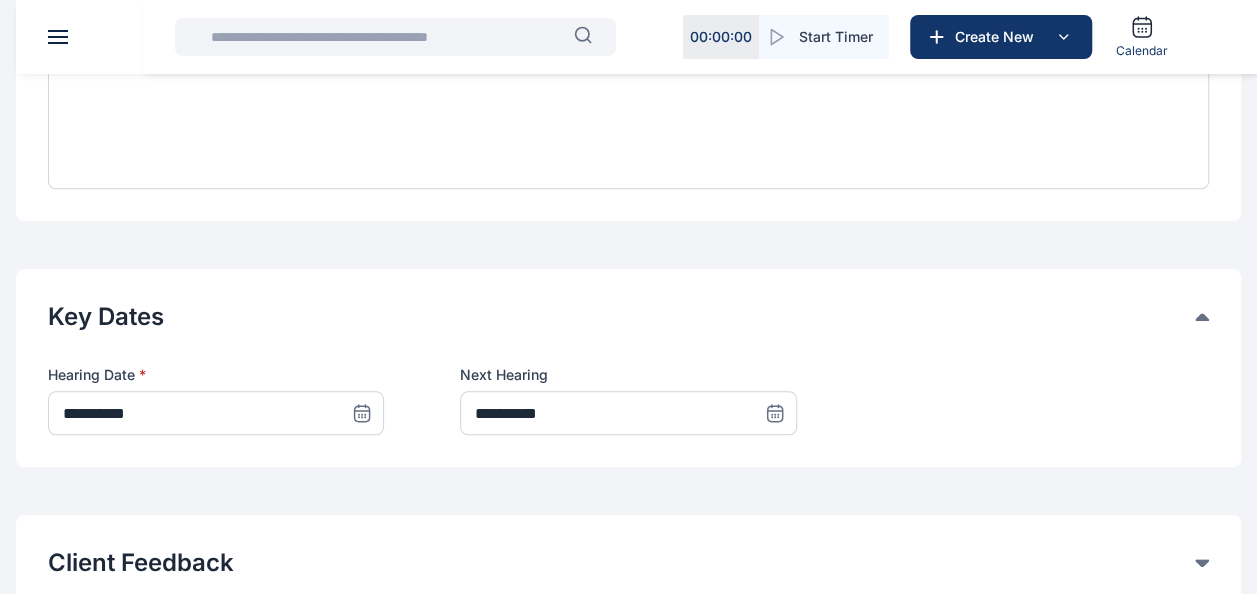 click on "Court Information Client   *   Ecobank Nig Ltd People Rear Admiral A. Okoja Raymond Obiakor Mr Ufuoma Ewherido Mr Toluwalase Badejo. Mr Thomas Inebui Mr Teddy Jalo Mr Philip Obiofuma Mr Patrick Nwandu Mr Jacob Djorhogba Mr Igwe Onuma Abiagom Josephine Promise Egekwu Peter Ejiofor Gambo Zingtim Funmi Adeoye Freeman Agho Frank Ifedi Francis Atuche Chimeri Ukoji Chike Nwanze Chika Mordi Chief Philip C. Asiodu Chief Oladeinde Coker Chief Odogwu Sunny Chief Aforka Chief Lambert Akinyede Chief James Onyeme Campbell Chief James Odubanjo Chief Anthony Idigbe Chief Hope Abijor Chief Dr. Ifeanyi Emmanuel Mmagu Chief Anthony Obinwa Chief A. A. Ajufo Chibuzor Odita Mgbe Mgbe Cecilia Nonyem Maijeh Catherine David Cassandra Uzo-Ogbugh Martha Mordi-Black Margaret Omonua Marcel Eze Mallam Nuhu Ribadu Maduike Maduike Lord-Mallam Nugwan Ernest Oji Enwonwu Ezinna Enitan Hassan Engr. Kingsley Isioma Obiazi Engr Egbosimba Emmanuella Onose Bagudu Emeka Iheme Emeka C. Nwosu Emeka Anadu Ejike Arinze Edith Chioma Ezeala Dr. J. Anaza" at bounding box center [628, 445] 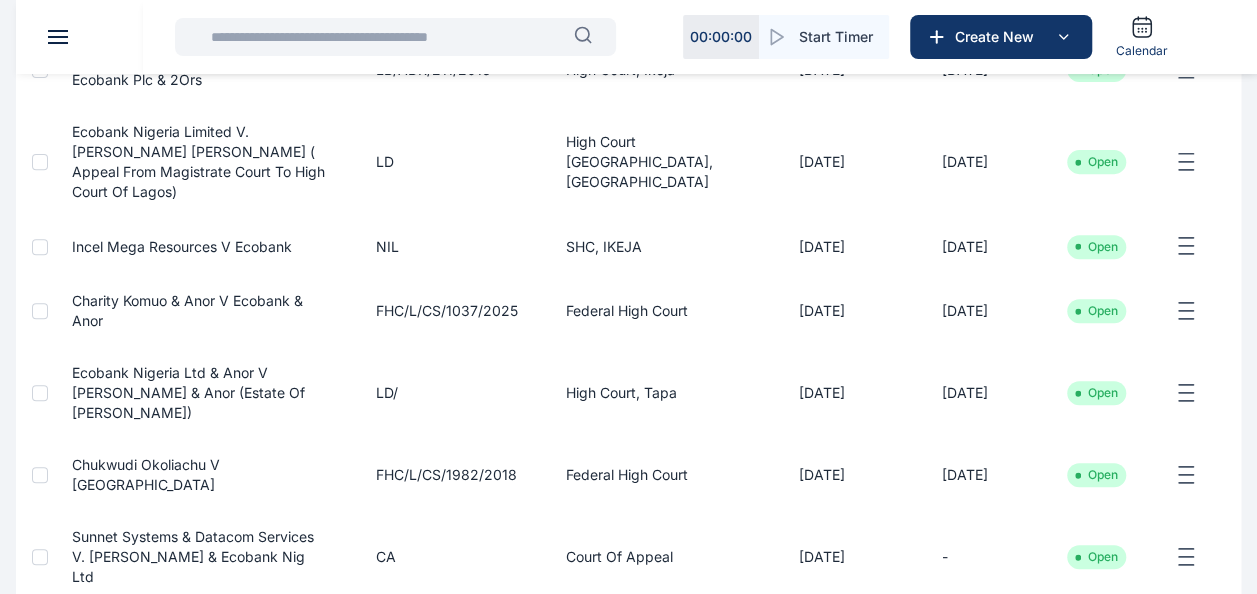 scroll, scrollTop: 684, scrollLeft: 0, axis: vertical 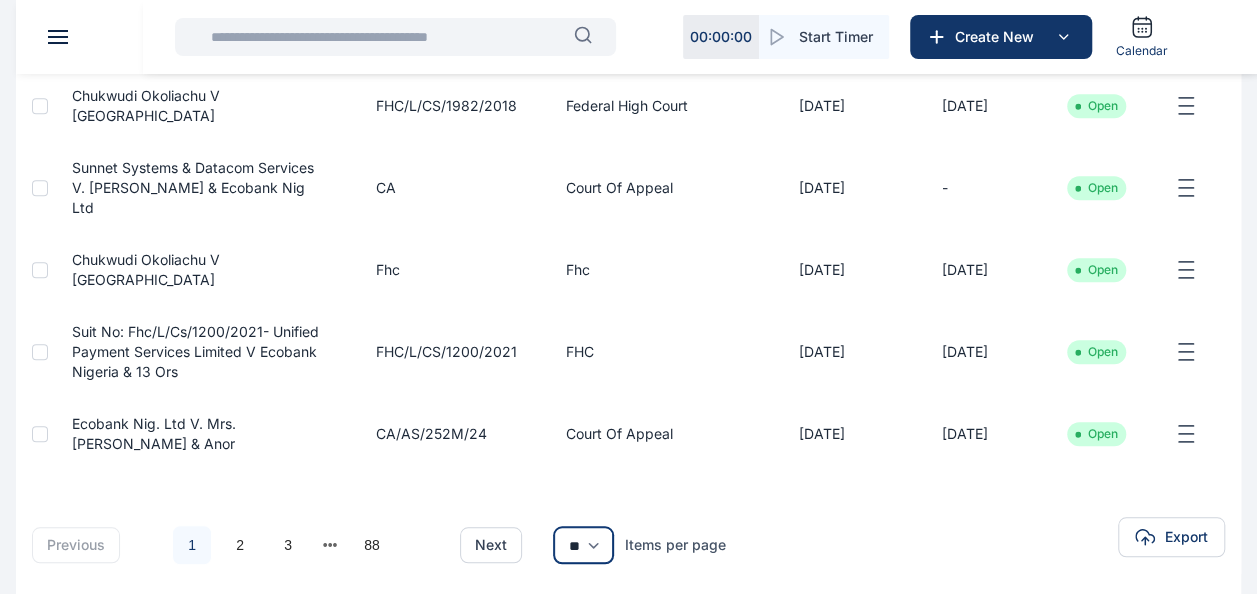click on "** ** **" at bounding box center (583, 545) 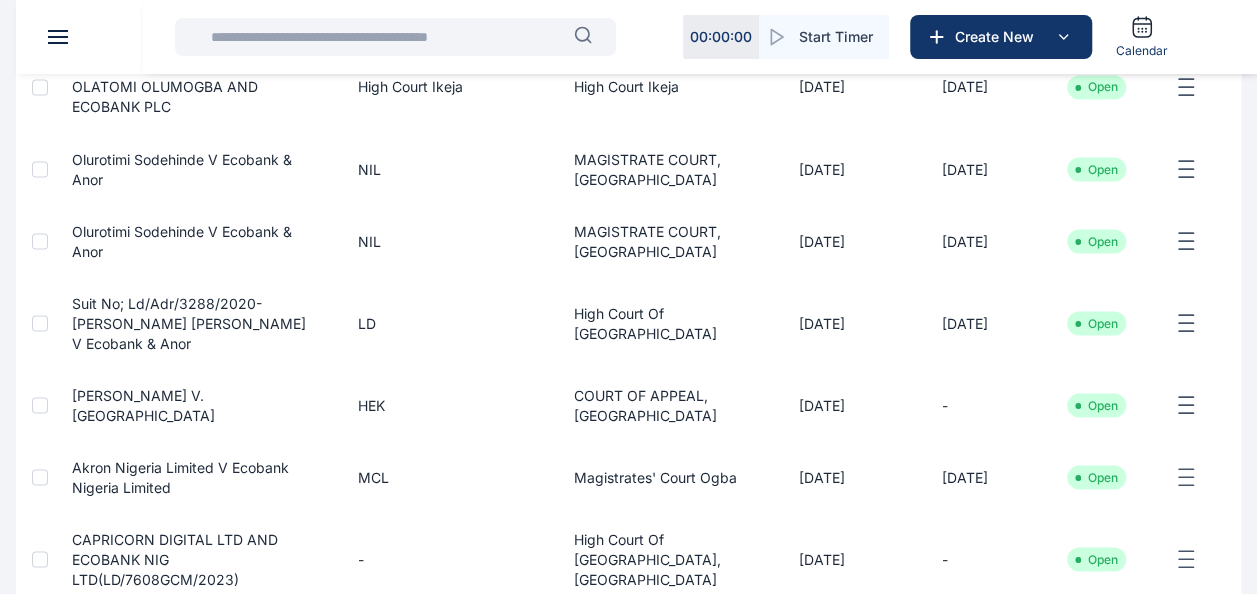 scroll, scrollTop: 1752, scrollLeft: 0, axis: vertical 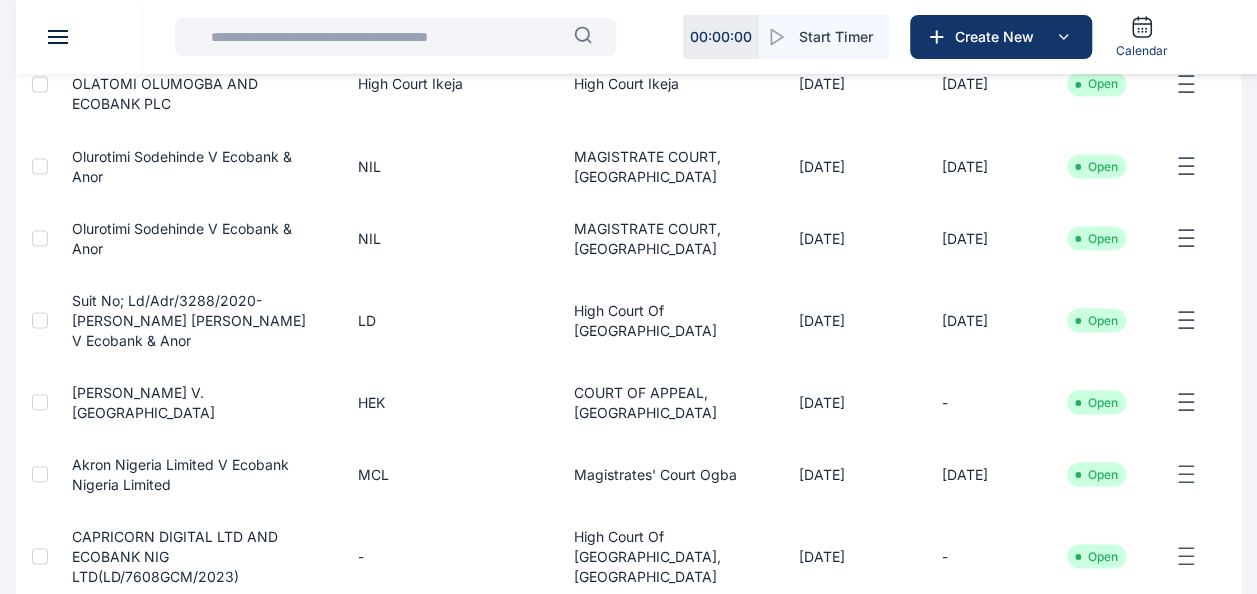 click 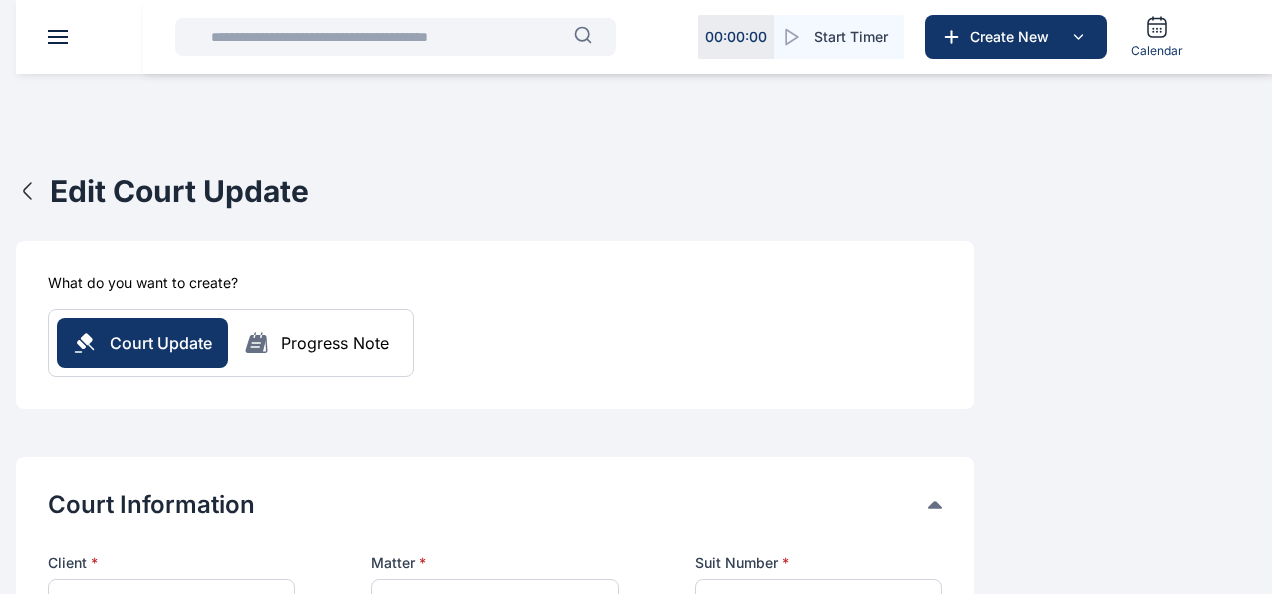 type on "***" 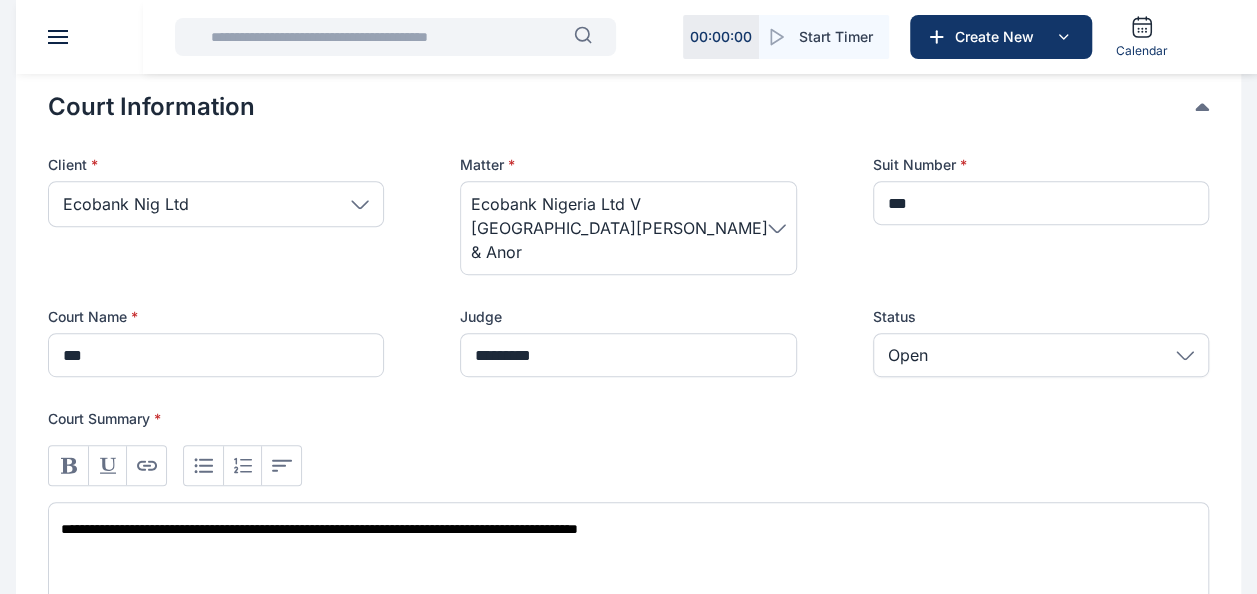 scroll, scrollTop: 381, scrollLeft: 0, axis: vertical 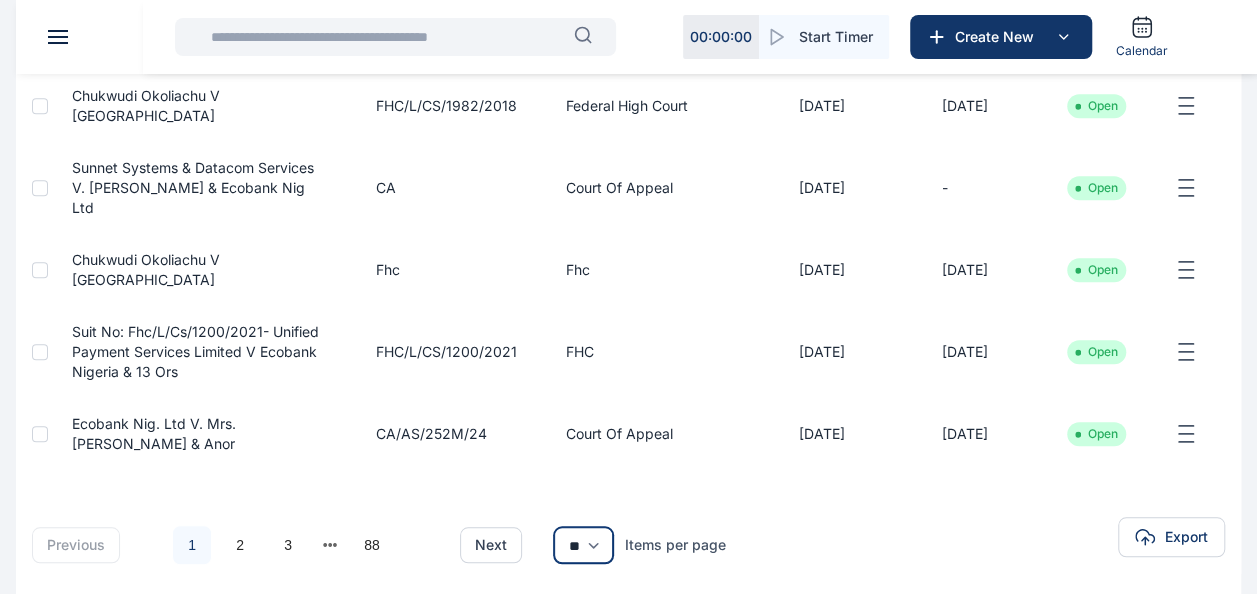 click on "** ** **" at bounding box center [583, 545] 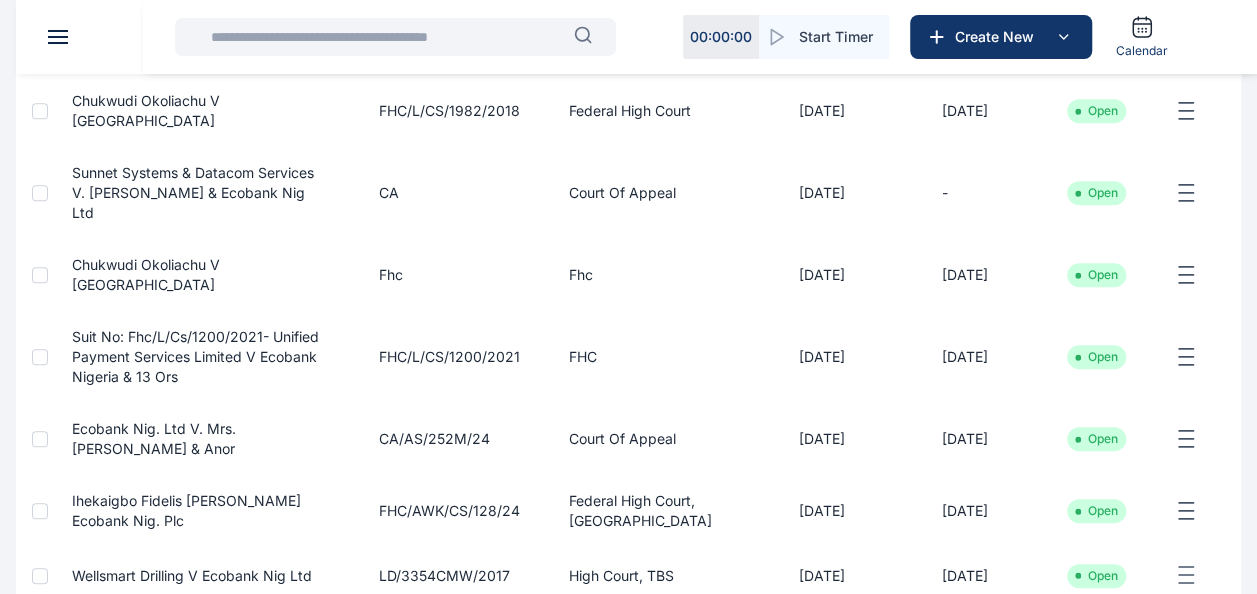 scroll, scrollTop: 676, scrollLeft: 0, axis: vertical 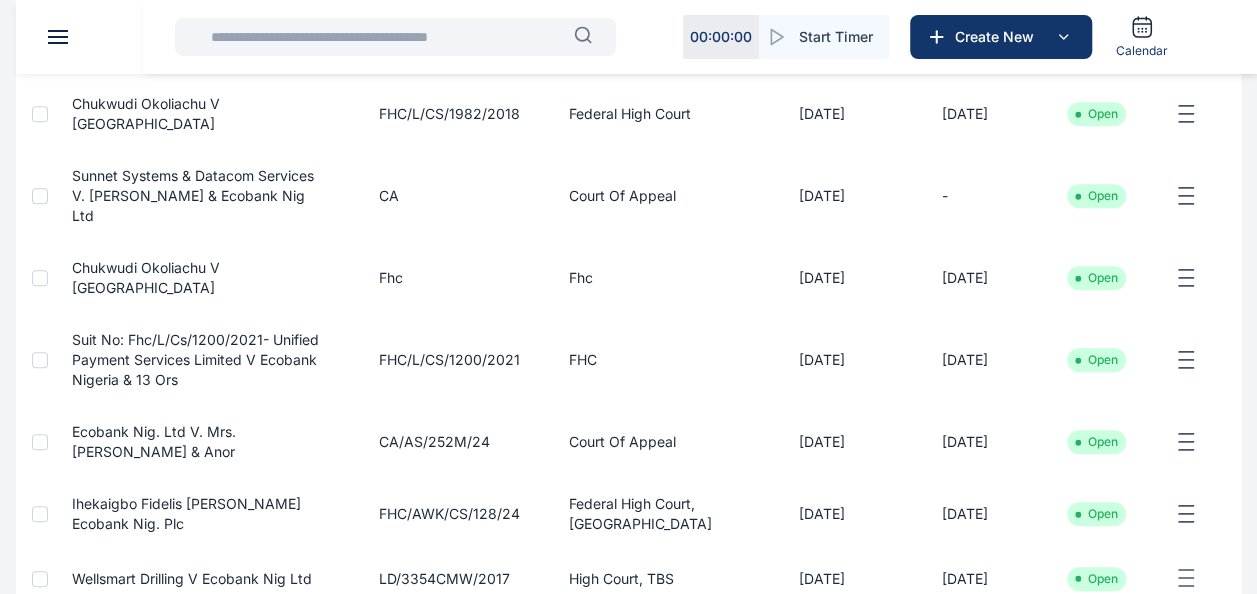 click 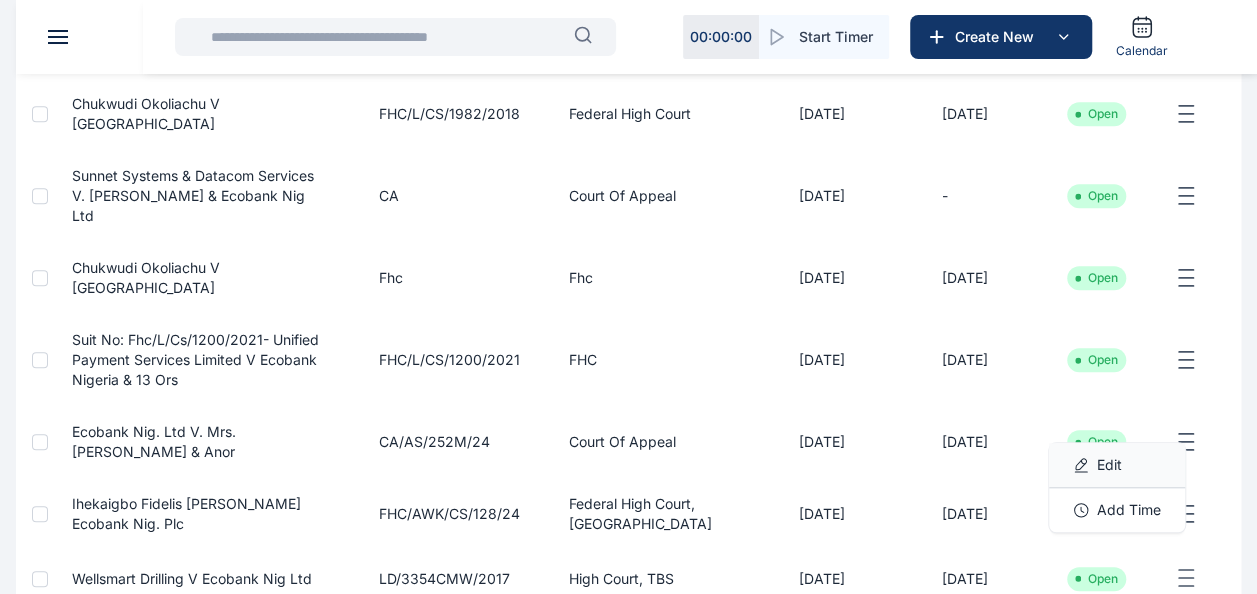 click on "Edit" at bounding box center [1117, 465] 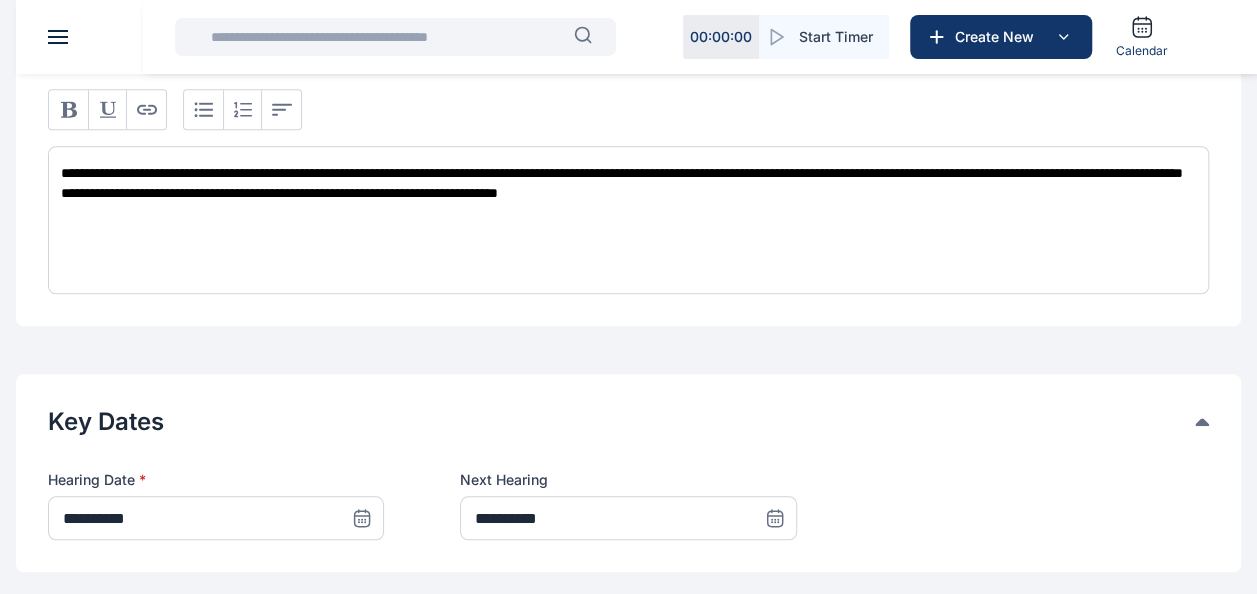 scroll, scrollTop: 731, scrollLeft: 0, axis: vertical 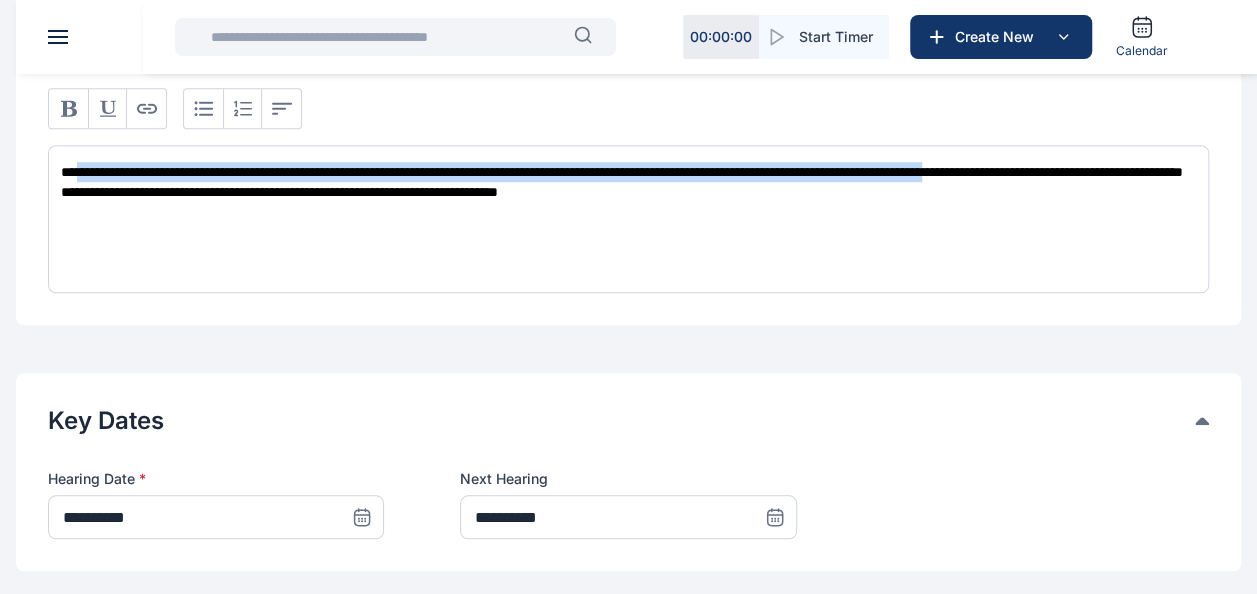 drag, startPoint x: 87, startPoint y: 165, endPoint x: 1210, endPoint y: 172, distance: 1123.0219 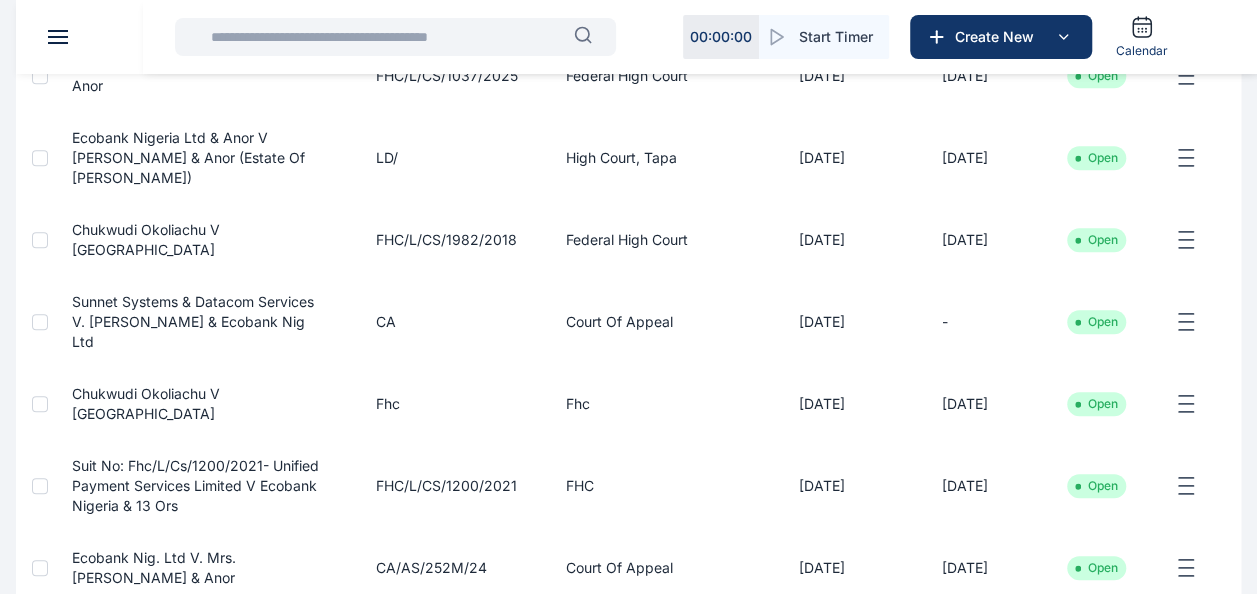 scroll, scrollTop: 684, scrollLeft: 0, axis: vertical 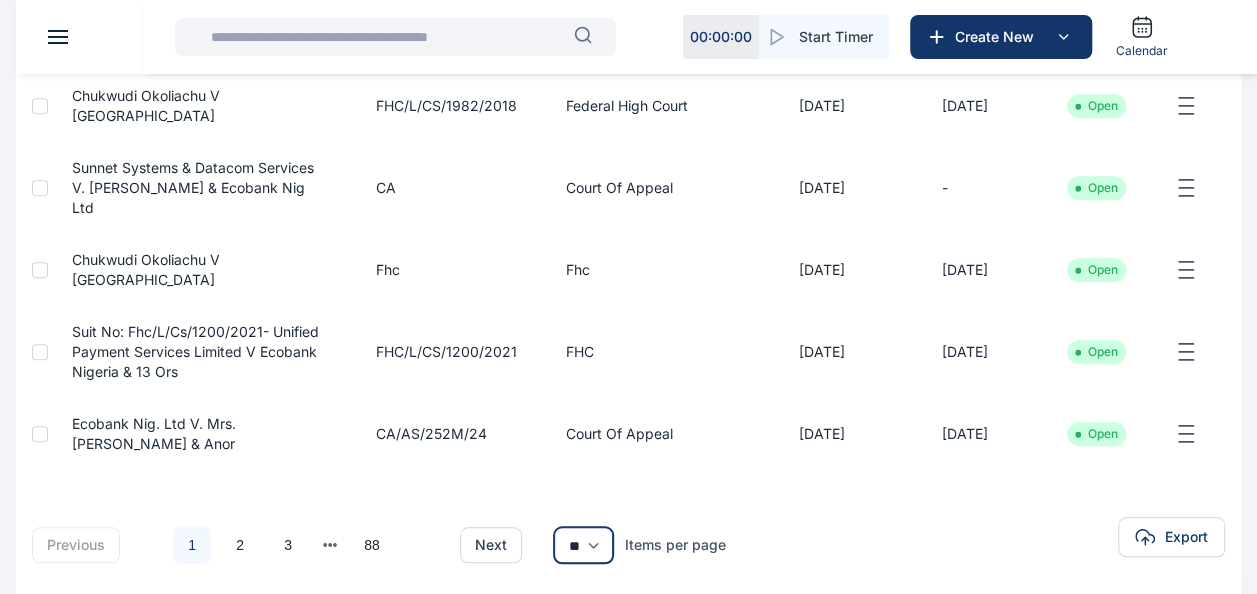 click on "** ** **" at bounding box center (583, 545) 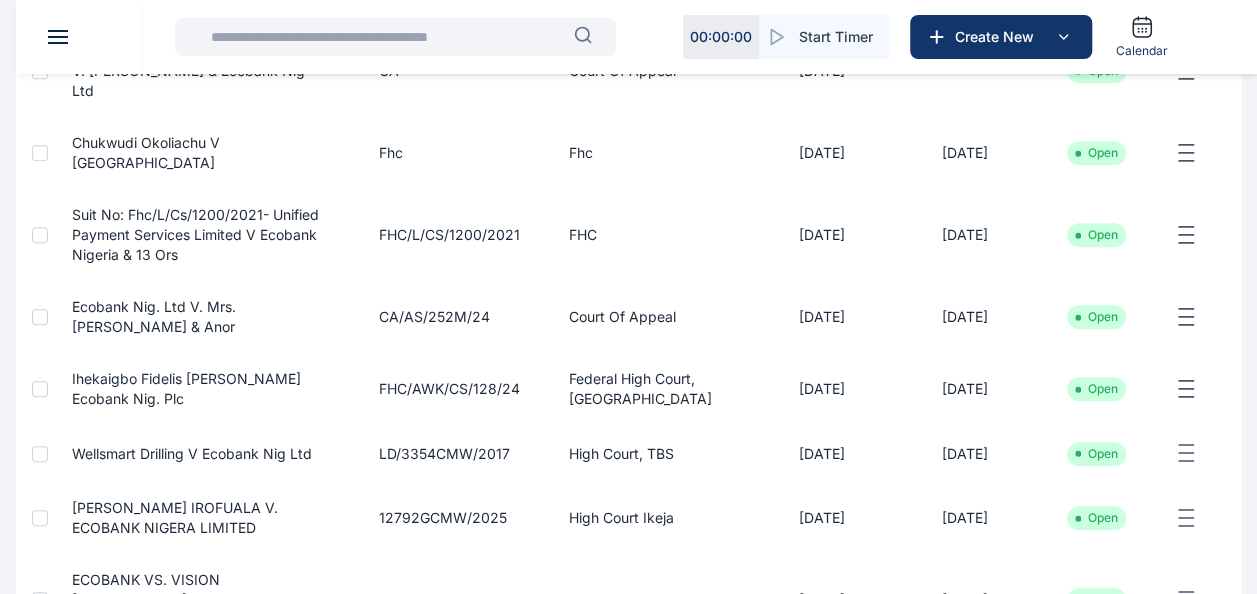 scroll, scrollTop: 802, scrollLeft: 0, axis: vertical 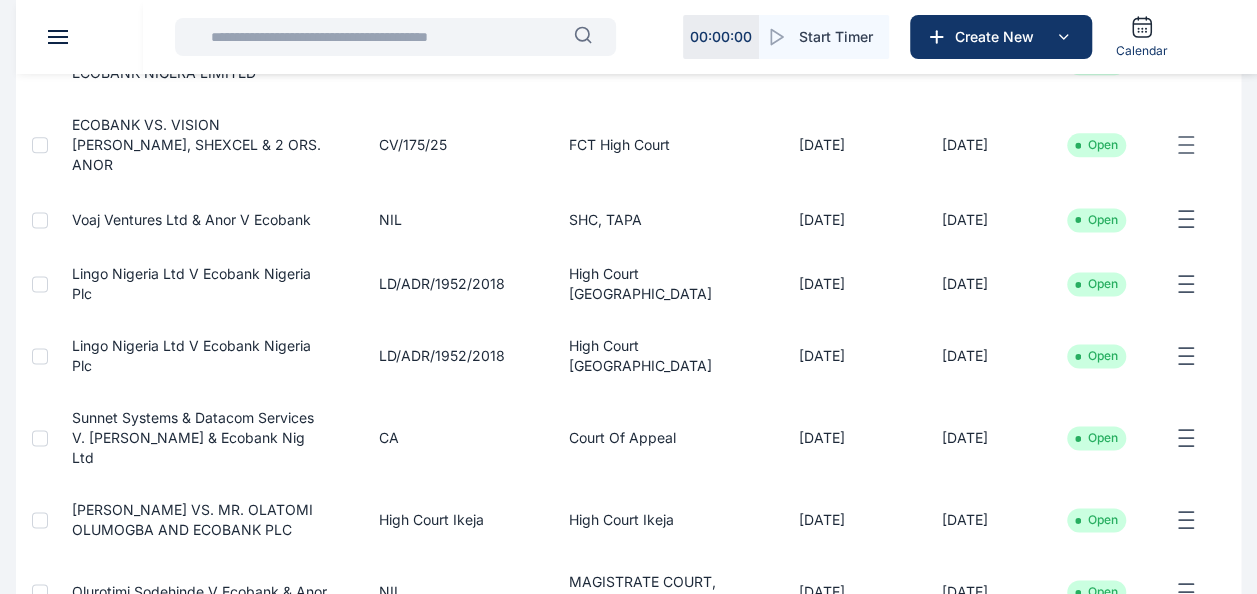 click 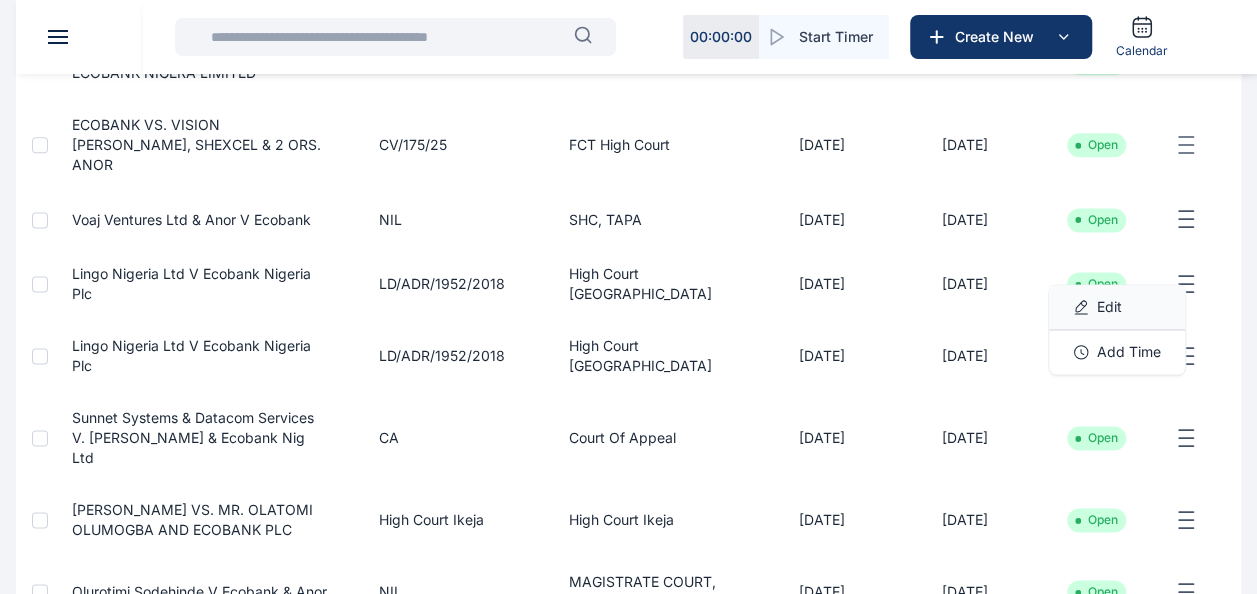 click on "Edit" at bounding box center [1109, 307] 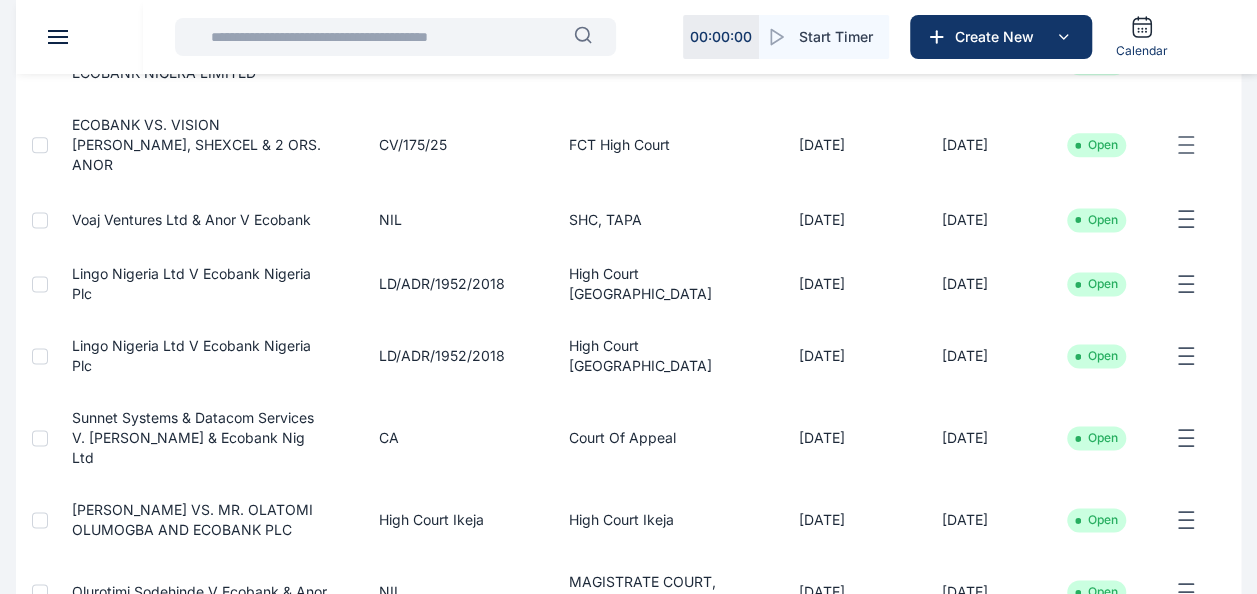 scroll, scrollTop: 0, scrollLeft: 0, axis: both 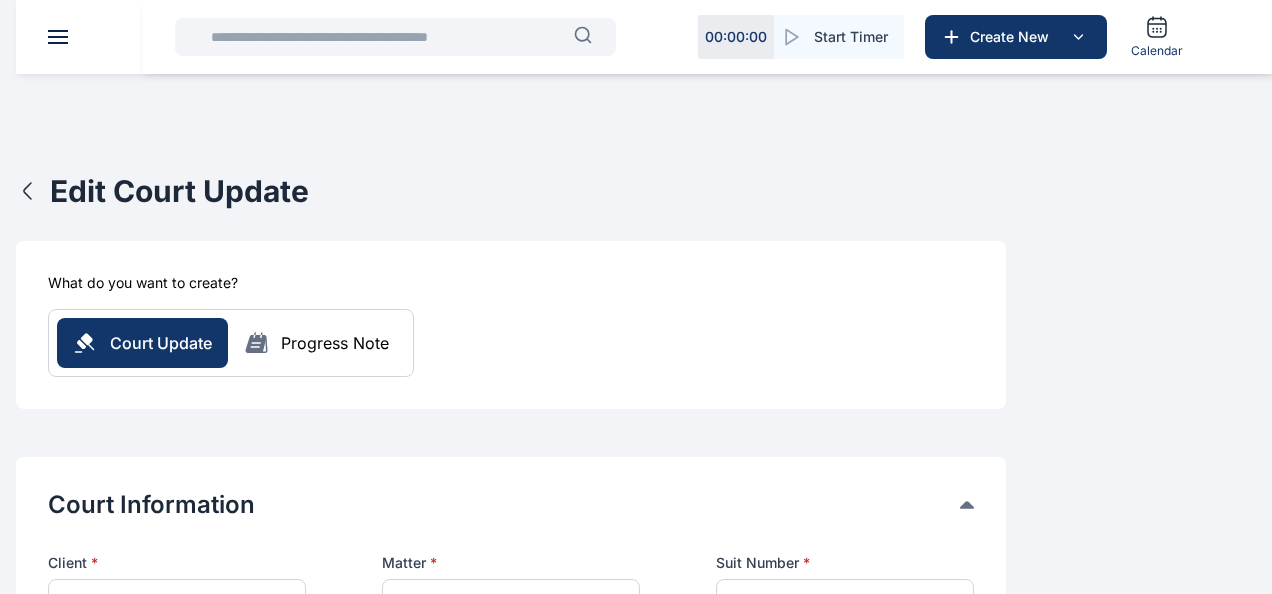 type on "**********" 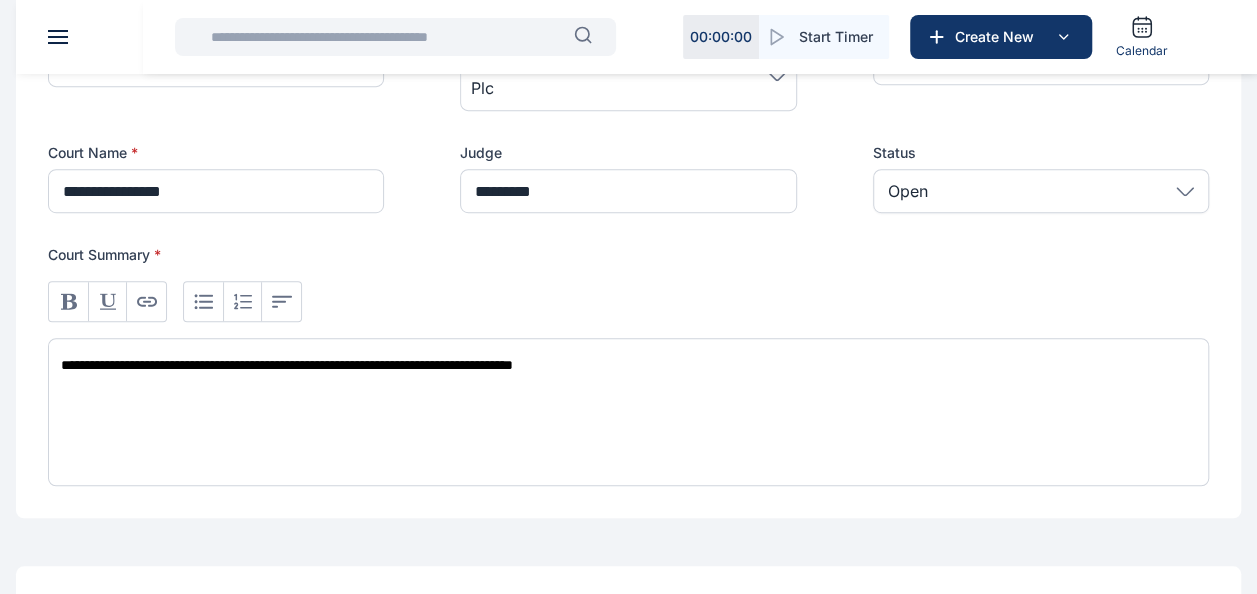 scroll, scrollTop: 553, scrollLeft: 0, axis: vertical 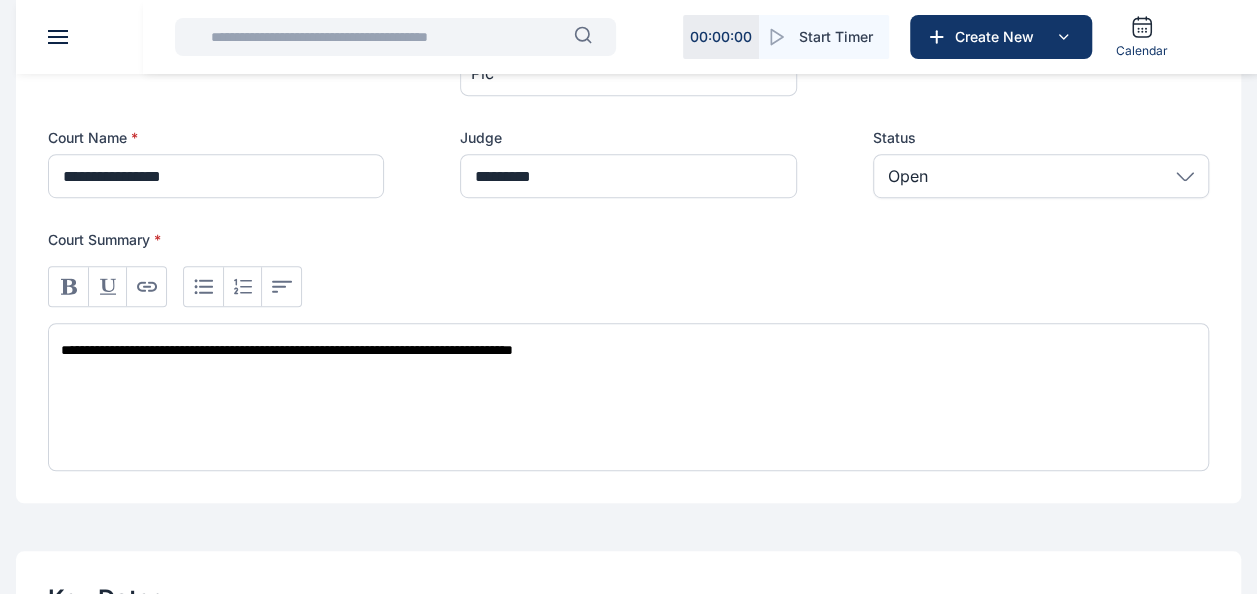 click on "00 : 00 : 00 Start Timer  Create New Calendar PUNUKA Attorneys & Solicitors Dashboard dashboard Conflict-Check conflict-check Task Management task management Calendar calendar Client clients Matter matter Time Entries time entries Progress Update progress update Expense & Request expense & request Billing billing Documents documents Accounting accounting Metrics more Help help Settings settings R A r.adedeji@punuka.com Ridwan Adedeji PUNUKA Attorneys & Solicitors Dashboard dashboard Conflict-Check conflict check Task Management task management Calendar calendar Client clients Matter matter Time Entries time entries Progress Update progress update Expense & Request expense & request Billing billing Documents documents Accounting accounting Metrics more Help help Settings settings Edit Court Update What do you want to create? Court Update   Progress Note Court Information Client   *   Ecobank Nig Ltd People Rear Admiral A. Okoja Raymond Obiakor Mr Ufuoma Ewherido Mr Toluwalase Badejo. Mr Thomas Inebui Mgbe Mgbe" at bounding box center [628, 402] 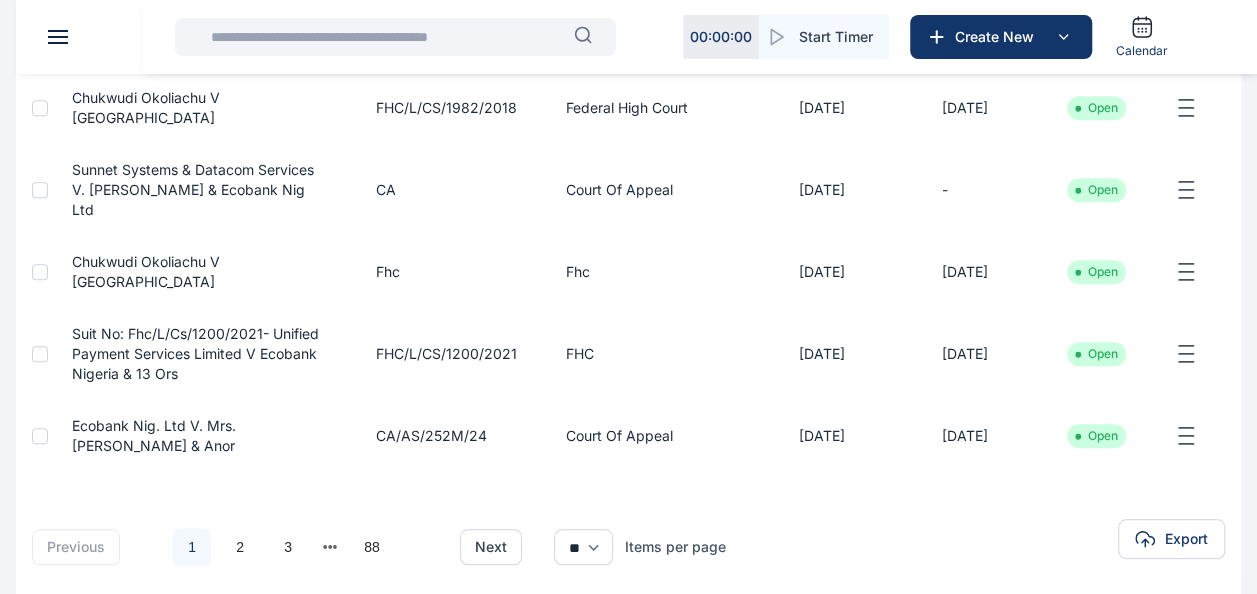 scroll, scrollTop: 684, scrollLeft: 0, axis: vertical 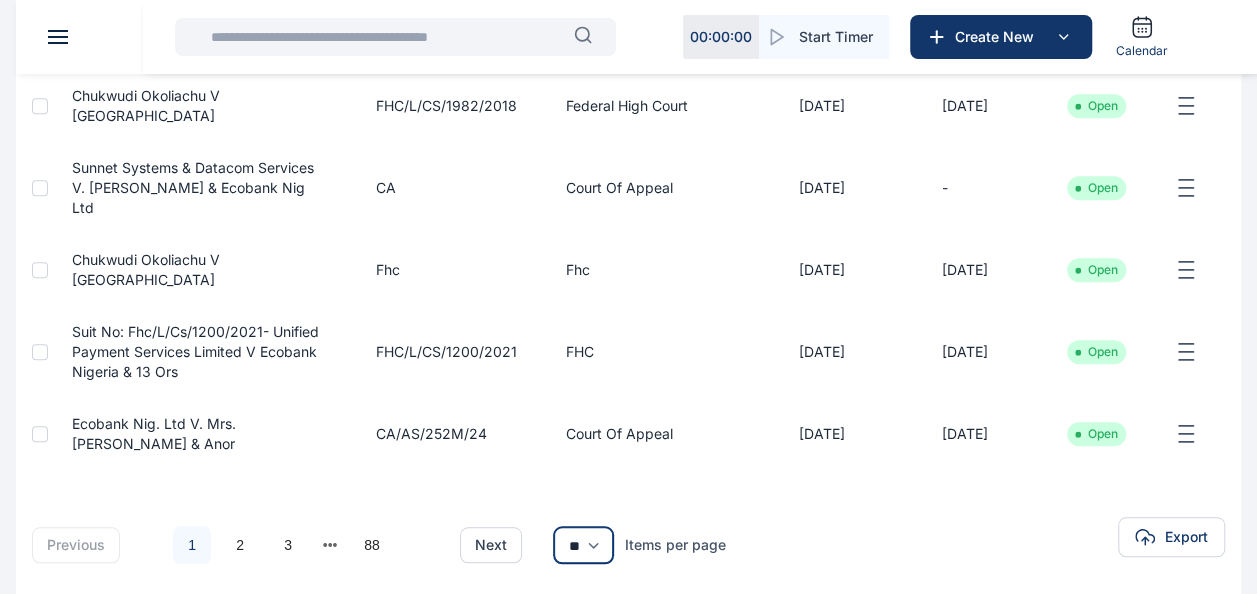 click on "** ** **" at bounding box center [583, 545] 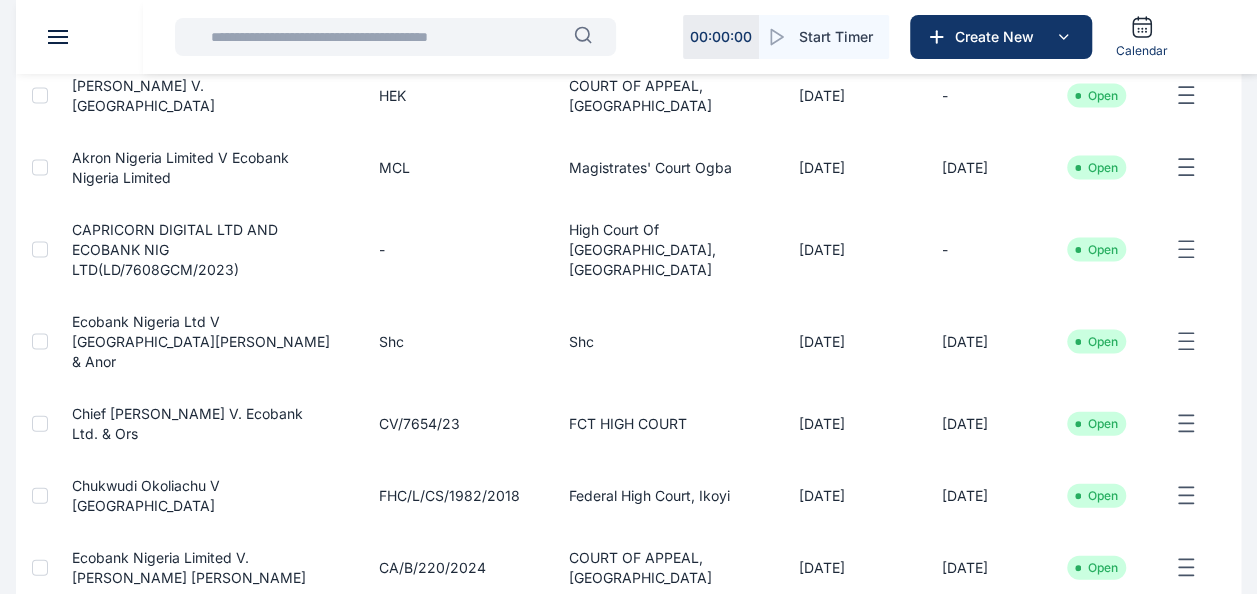 scroll, scrollTop: 1990, scrollLeft: 0, axis: vertical 